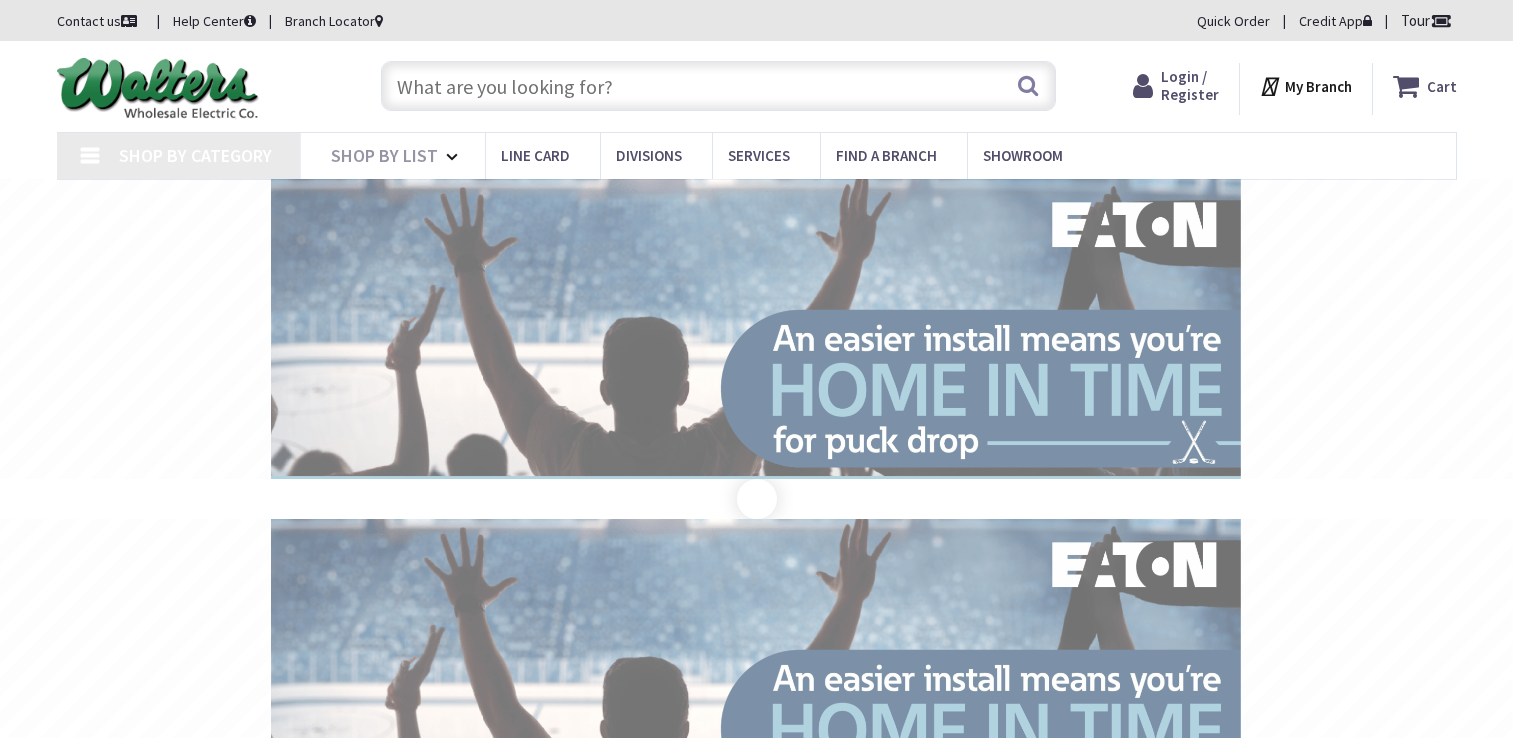 scroll, scrollTop: 0, scrollLeft: 0, axis: both 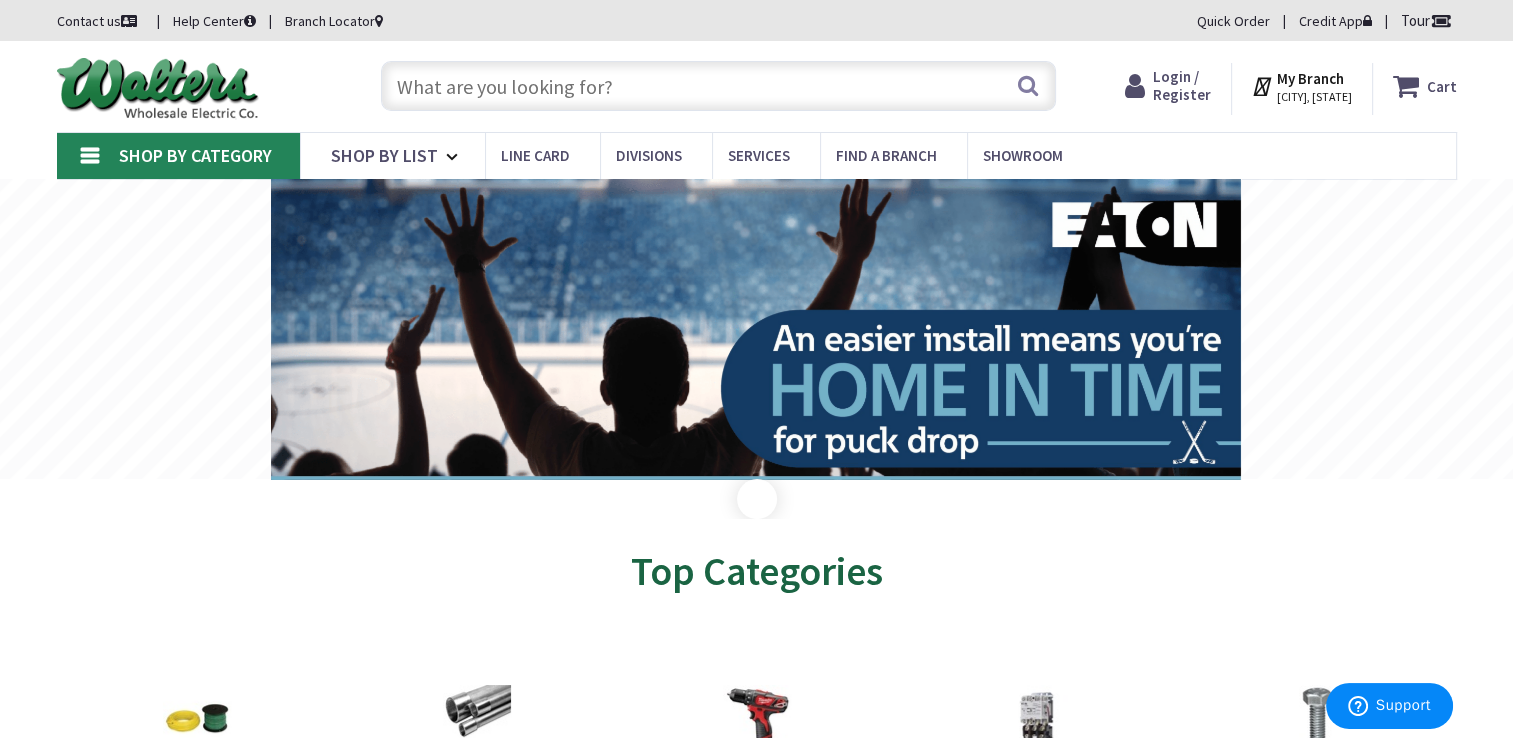 click at bounding box center [718, 86] 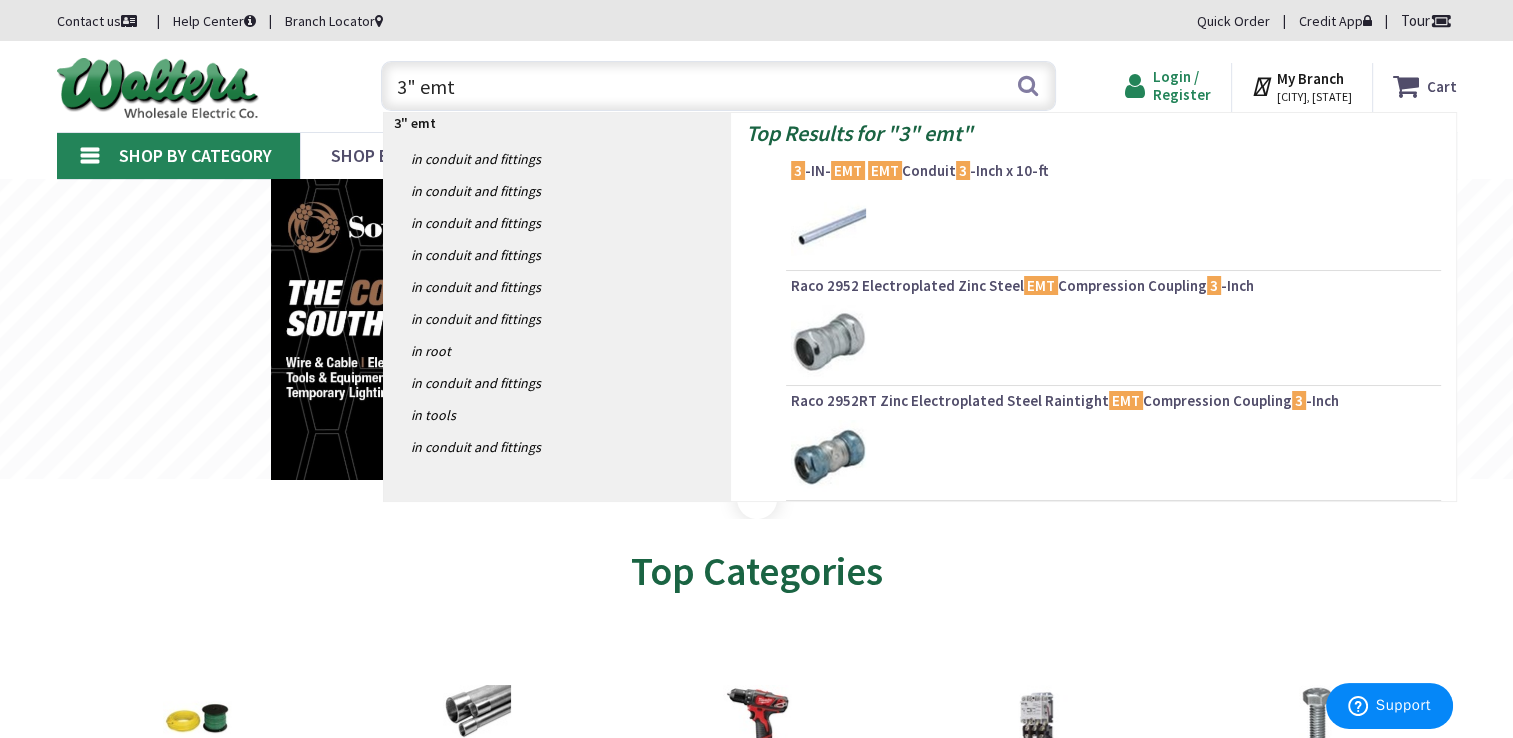 type on "3" emt" 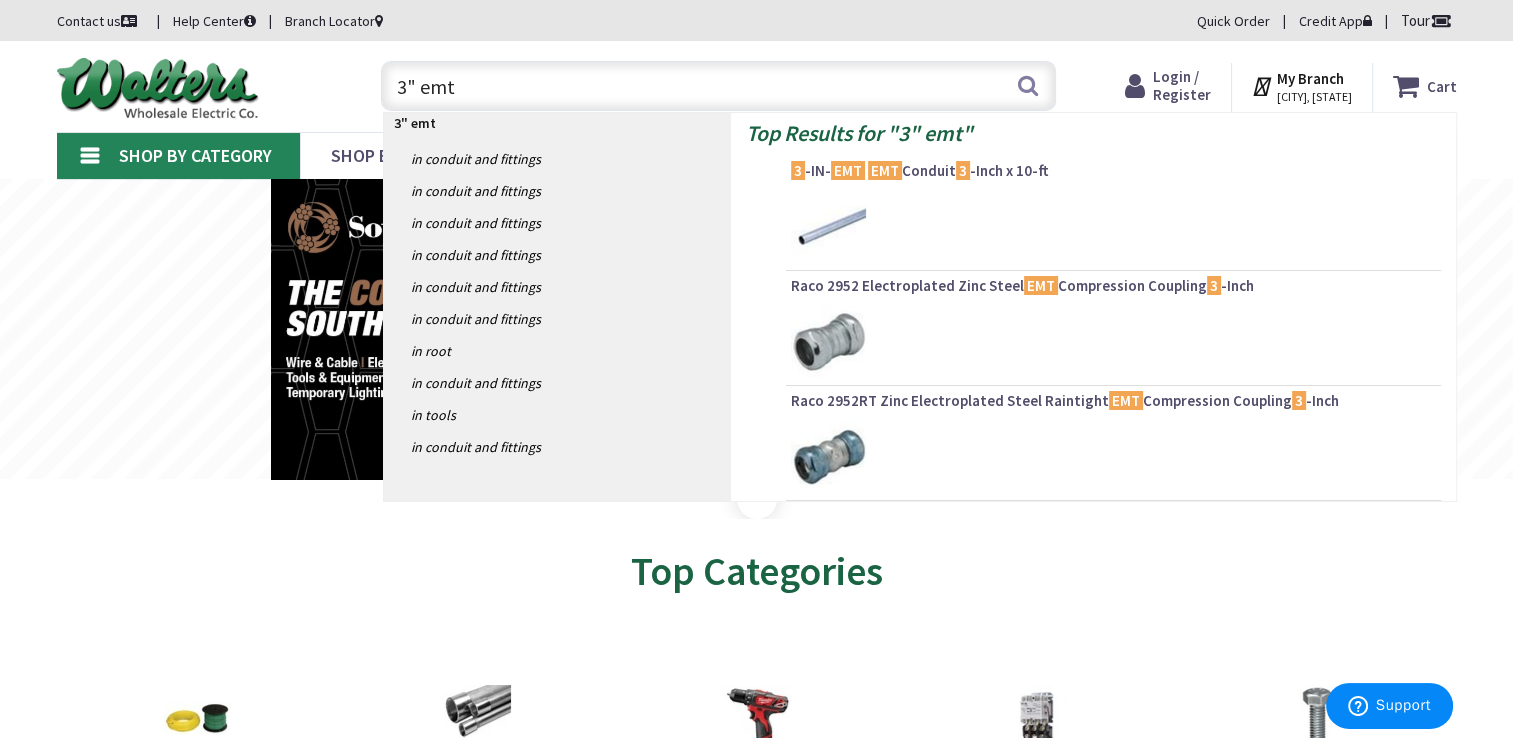 click at bounding box center [1139, 86] 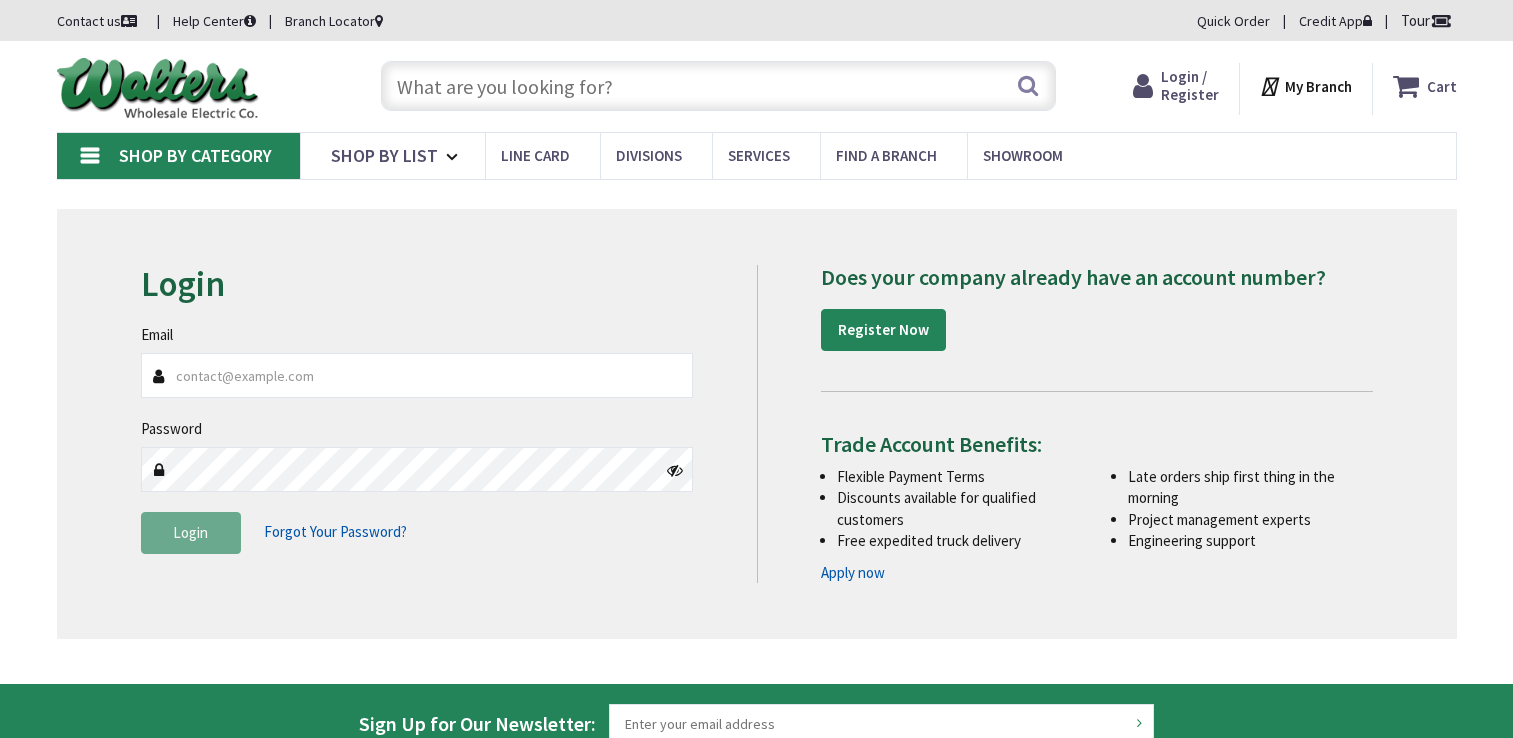 scroll, scrollTop: 0, scrollLeft: 0, axis: both 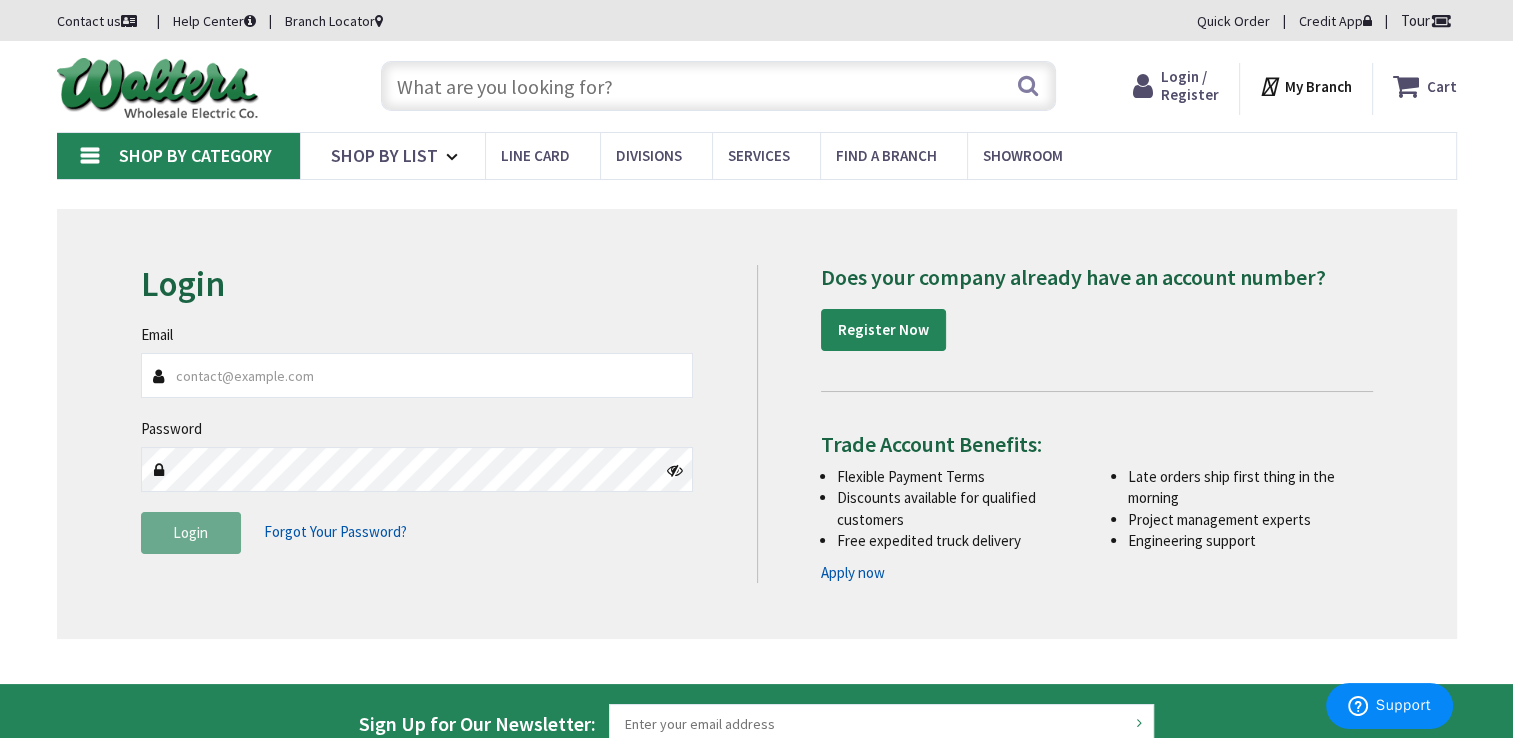 type on "[USERNAME]@[DOMAIN]" 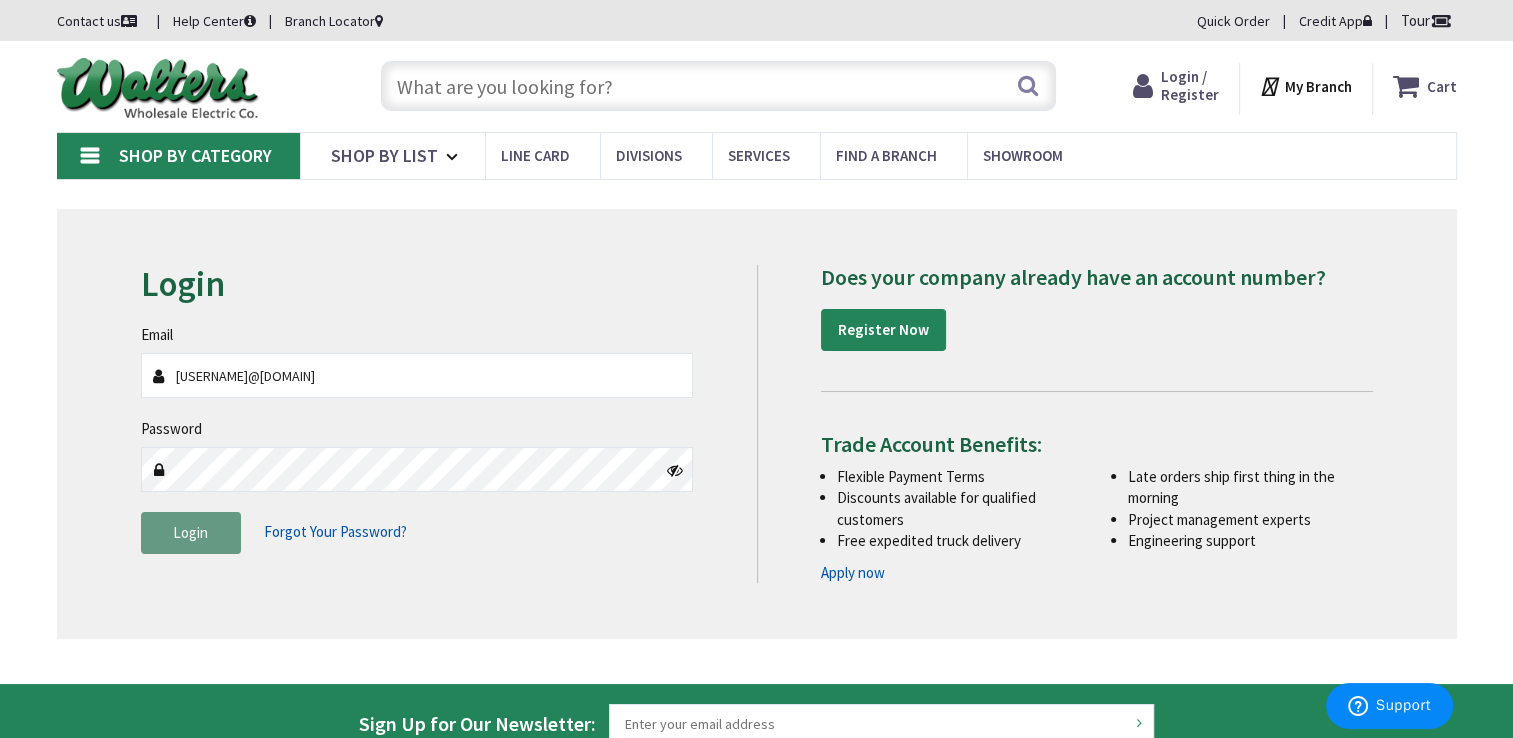 click on "Login" at bounding box center [190, 532] 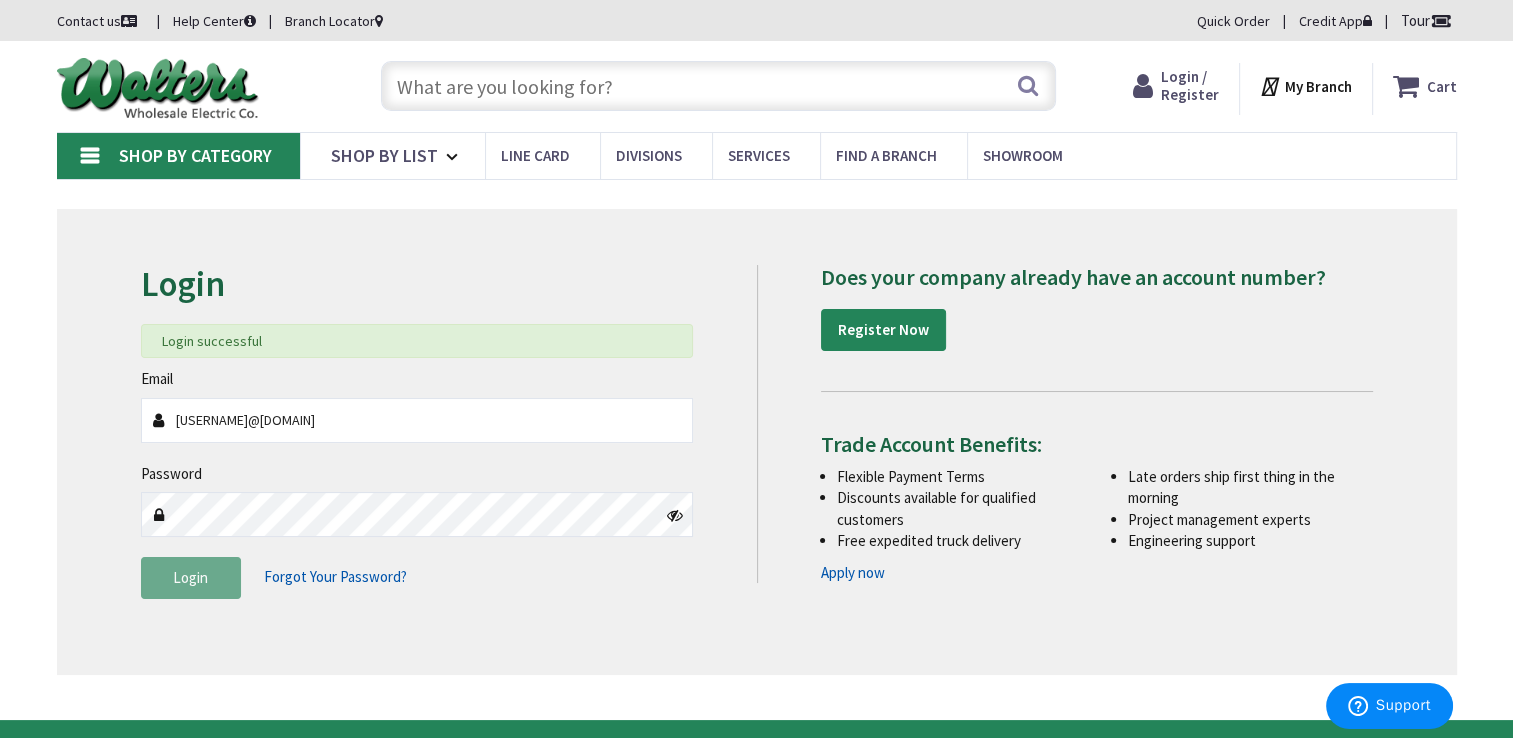 click at bounding box center (718, 86) 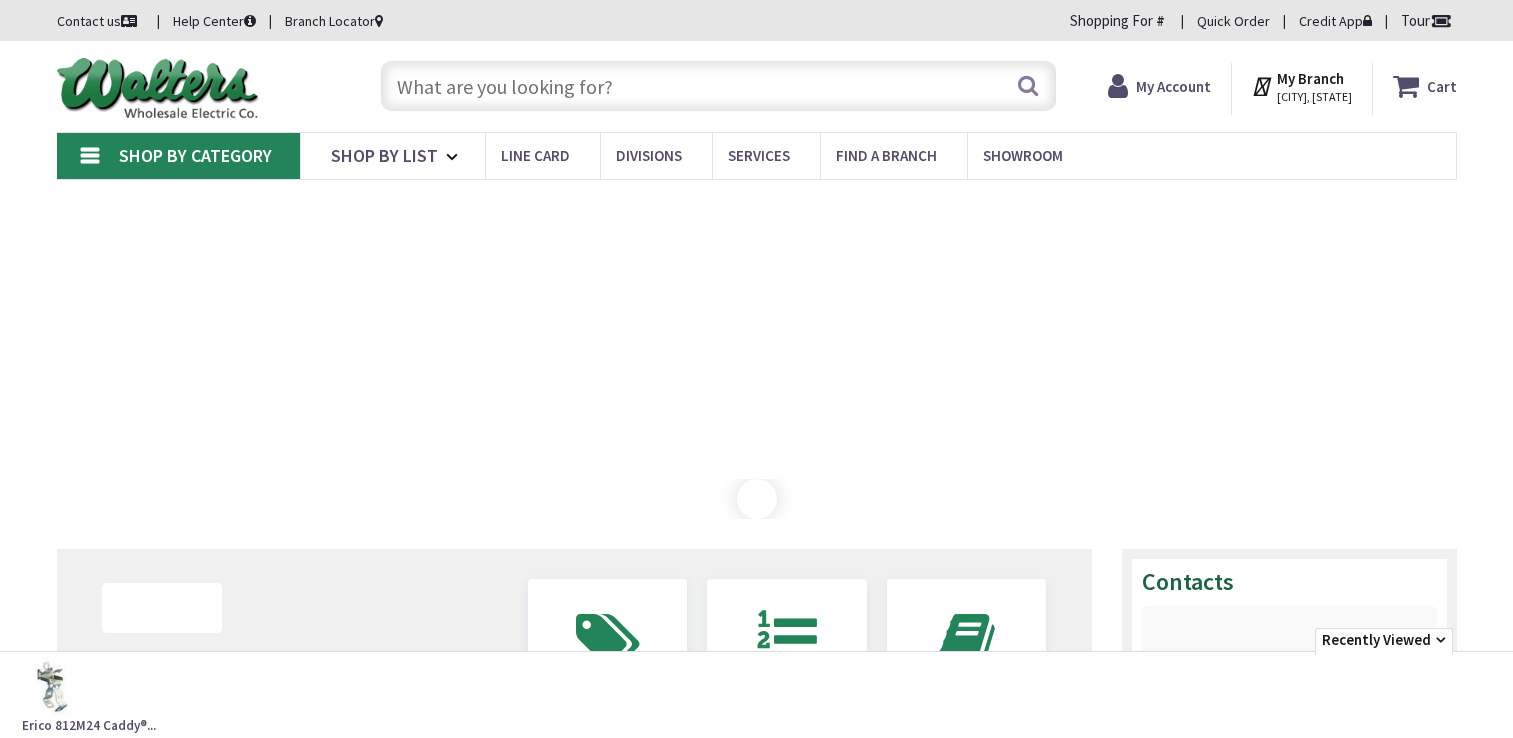 scroll, scrollTop: 0, scrollLeft: 0, axis: both 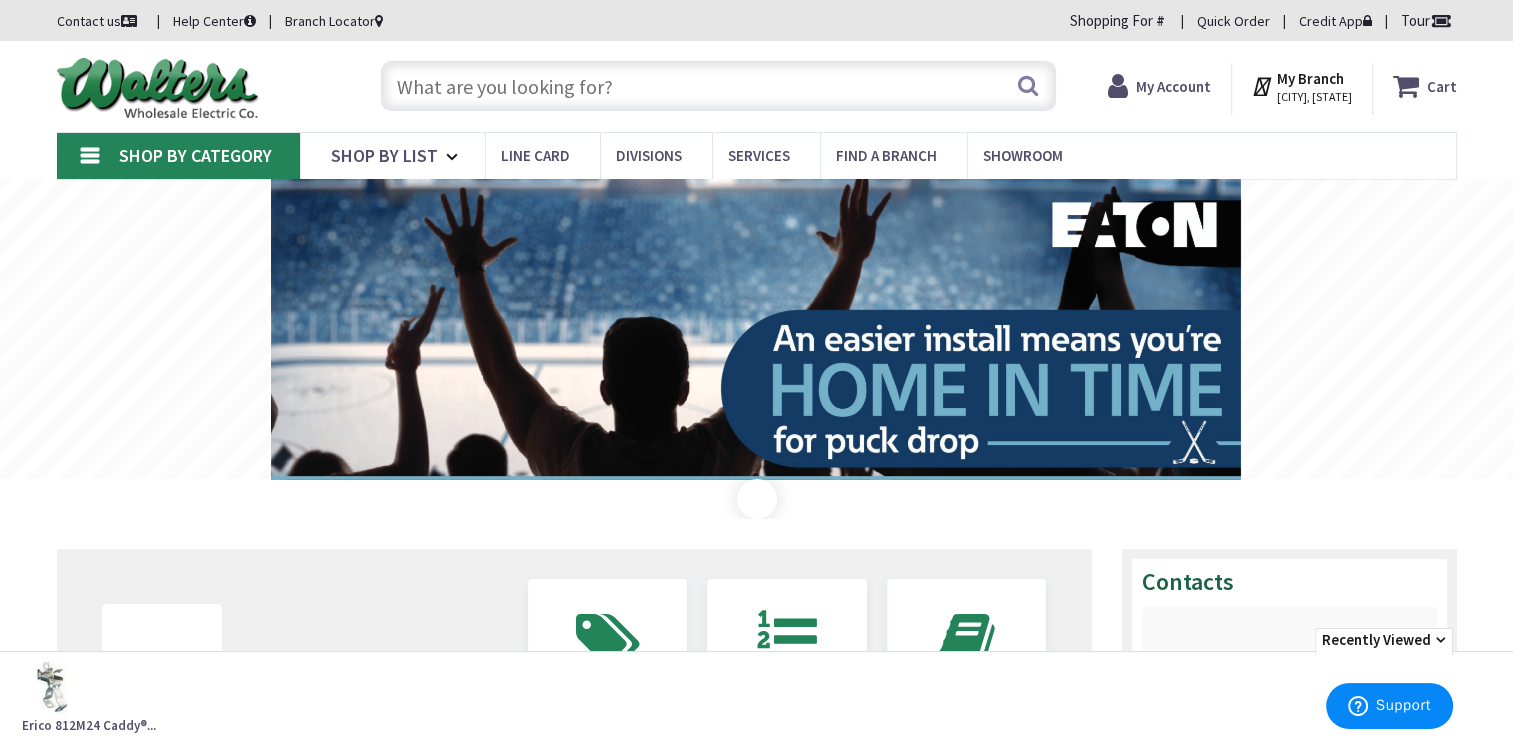 click at bounding box center [718, 86] 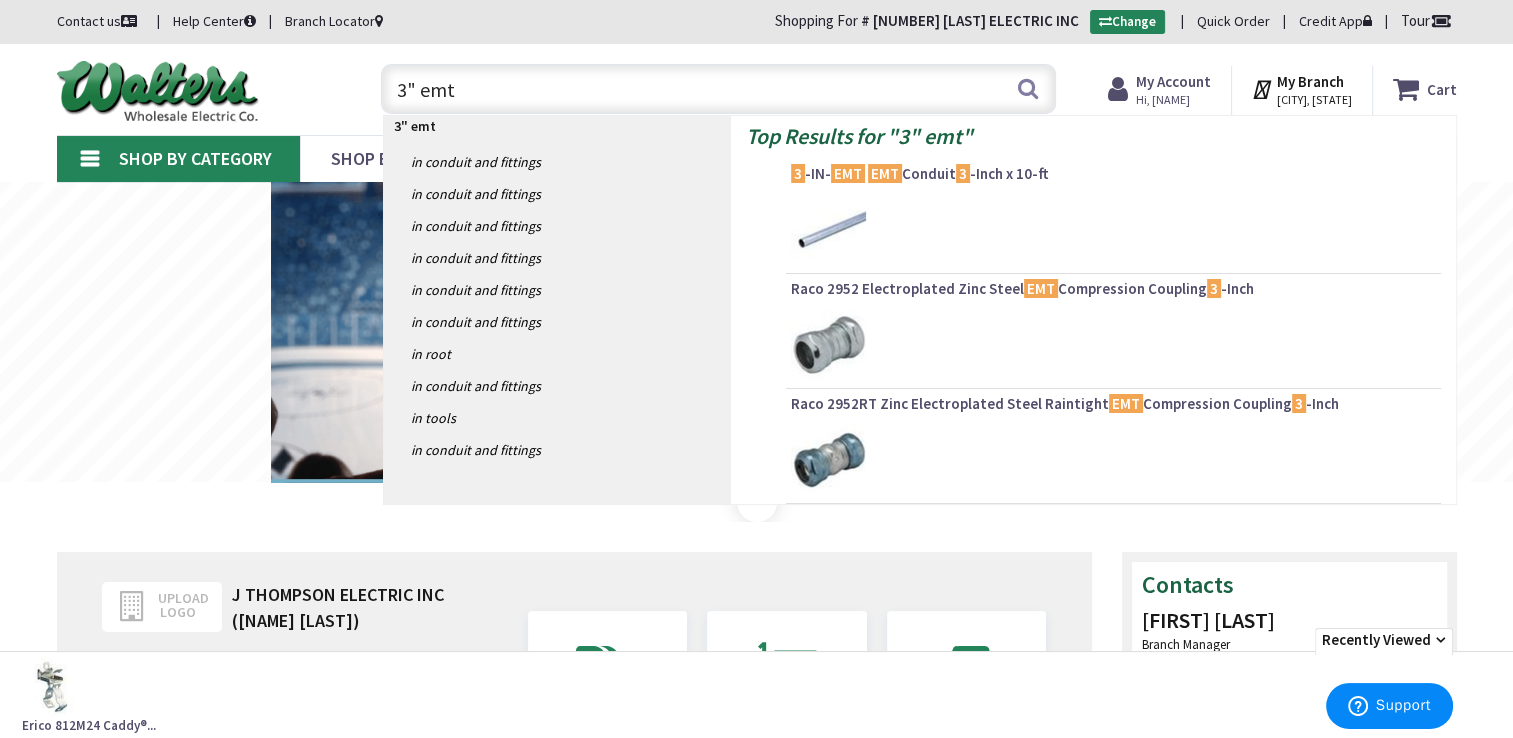 scroll, scrollTop: 0, scrollLeft: 0, axis: both 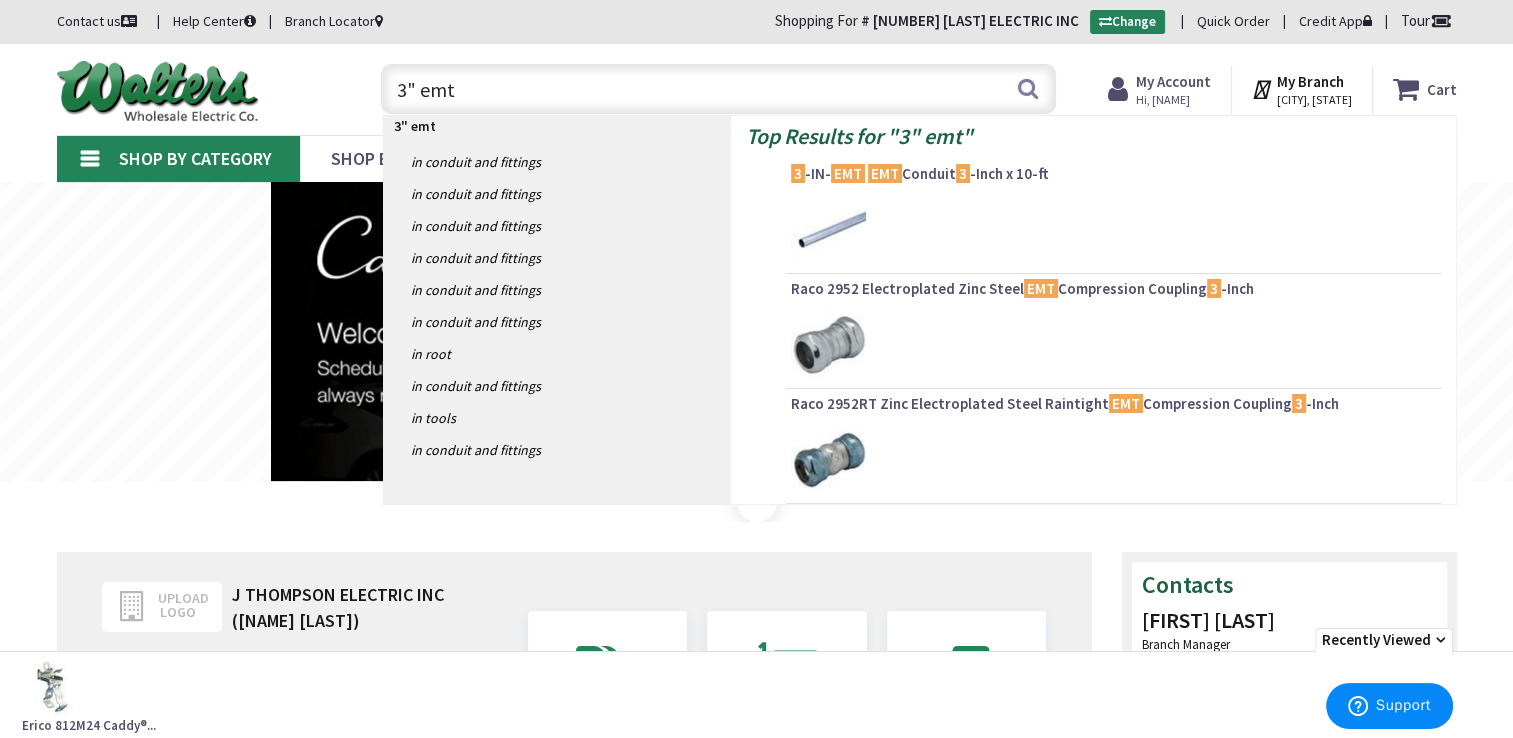 type on "3" emt" 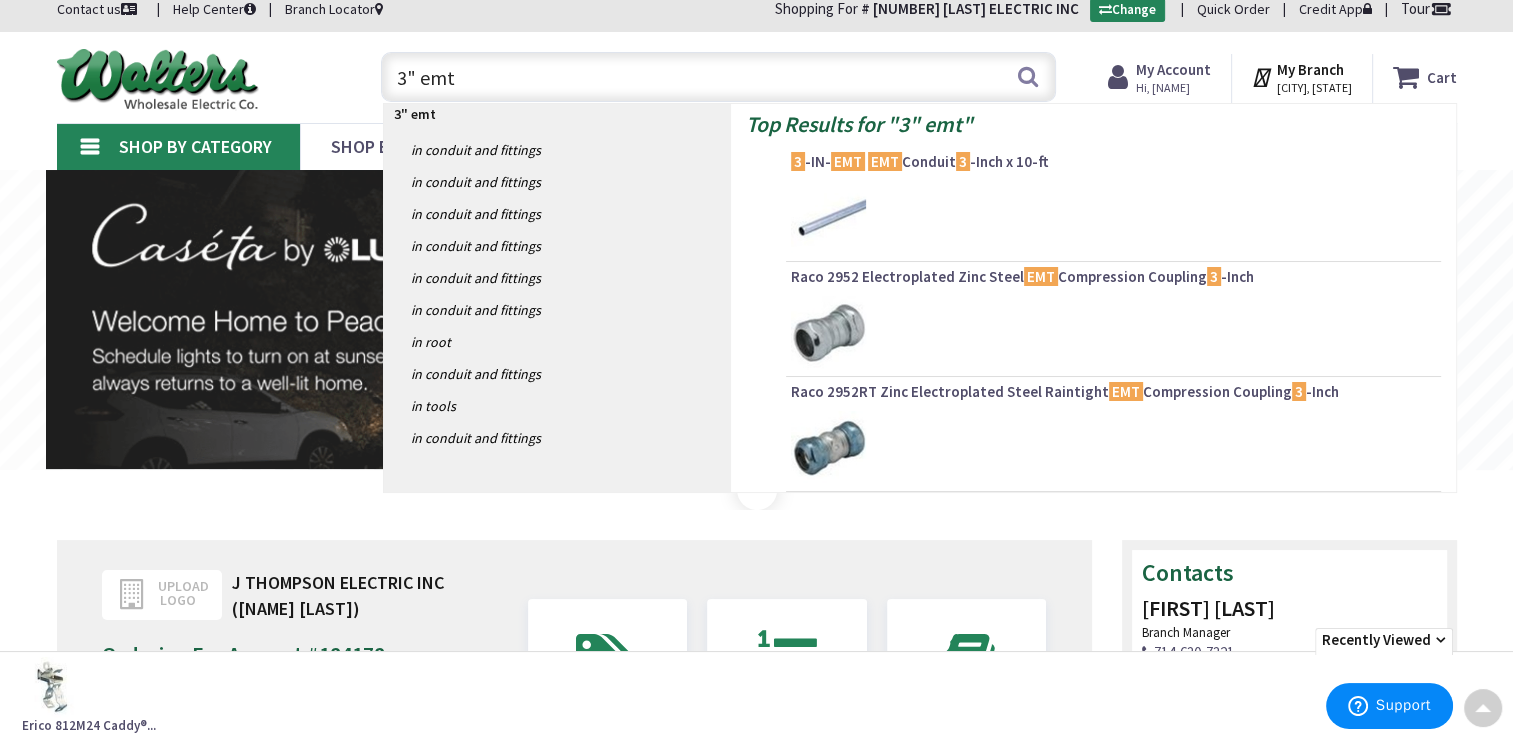 scroll, scrollTop: 0, scrollLeft: 0, axis: both 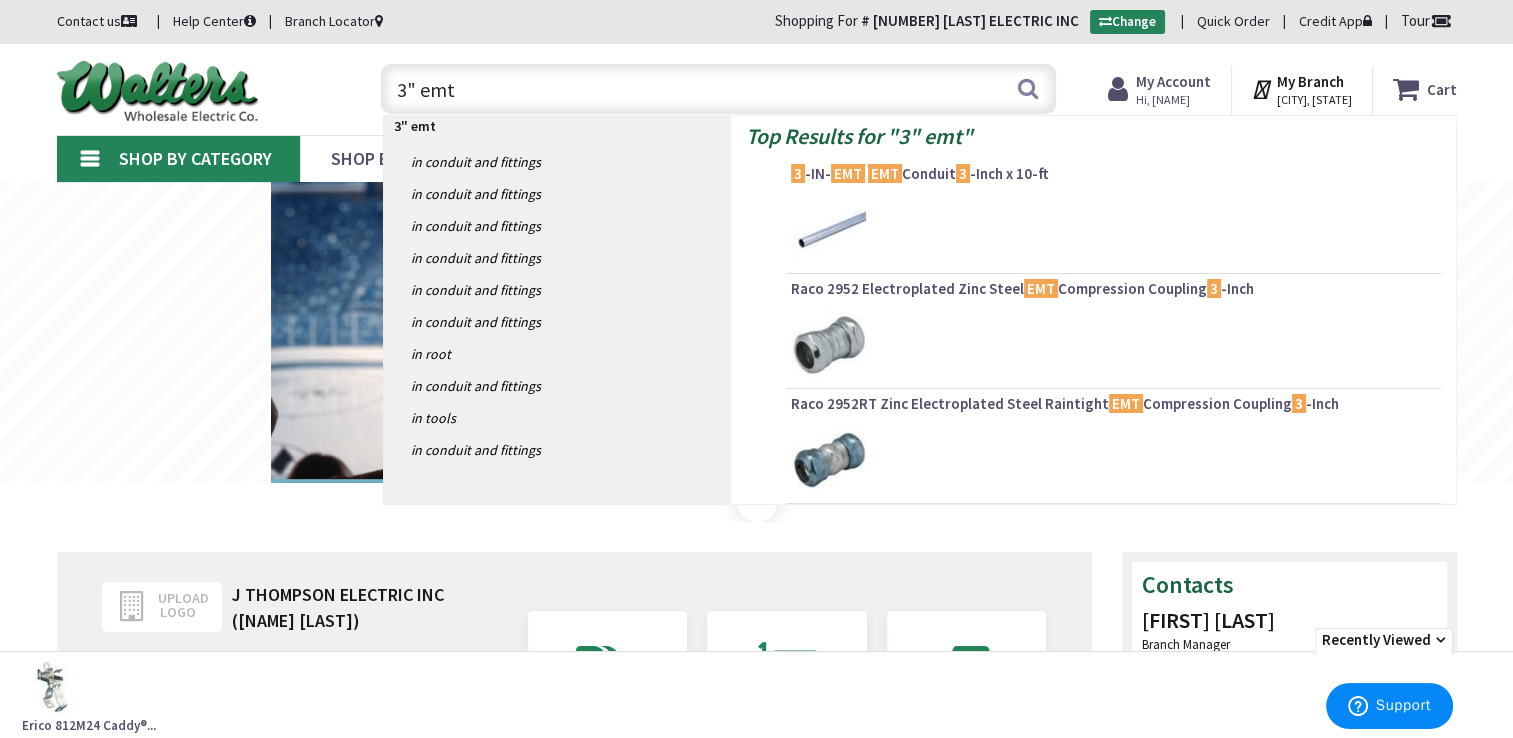 click on "Hi, Gary" at bounding box center (1173, 100) 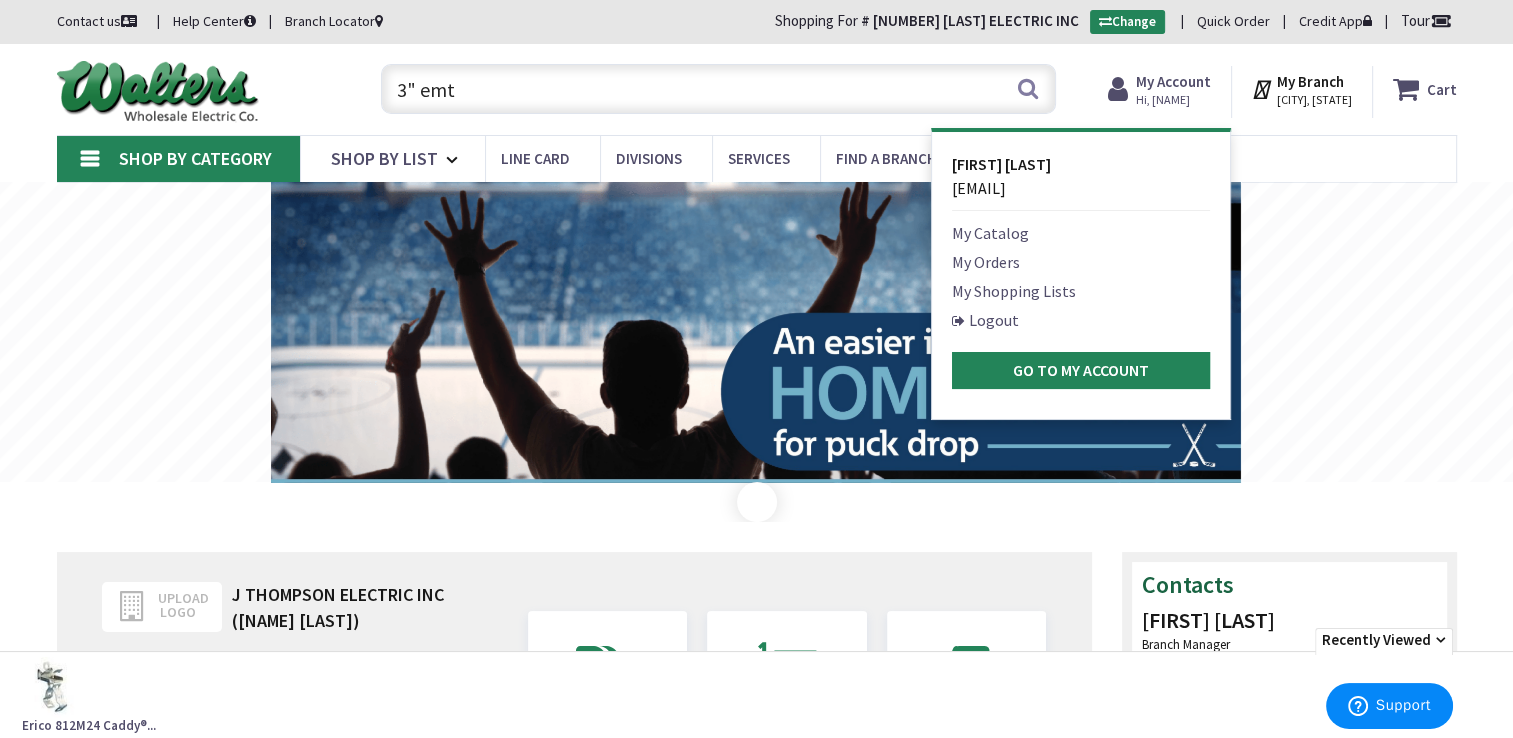 click on "My Orders" at bounding box center (986, 262) 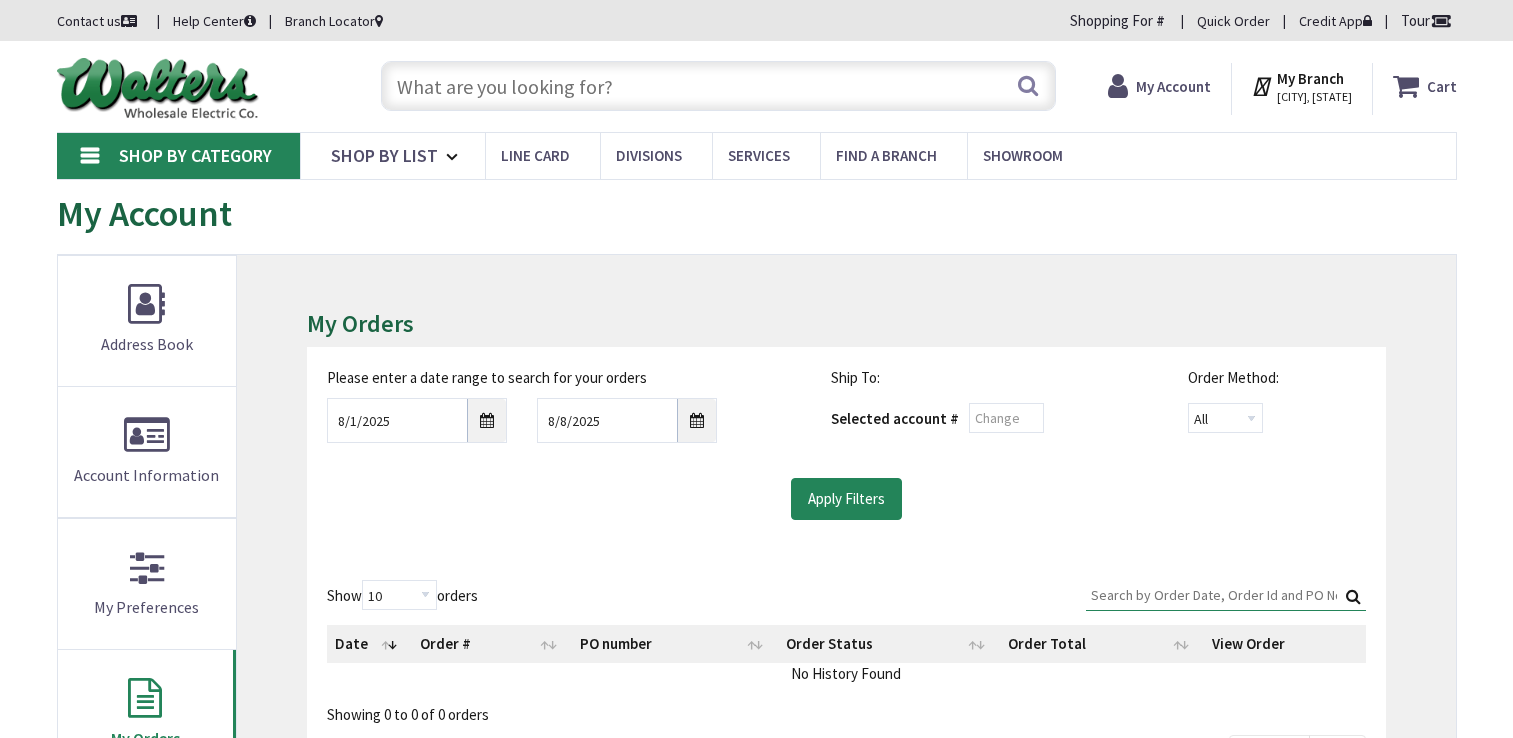 scroll, scrollTop: 0, scrollLeft: 0, axis: both 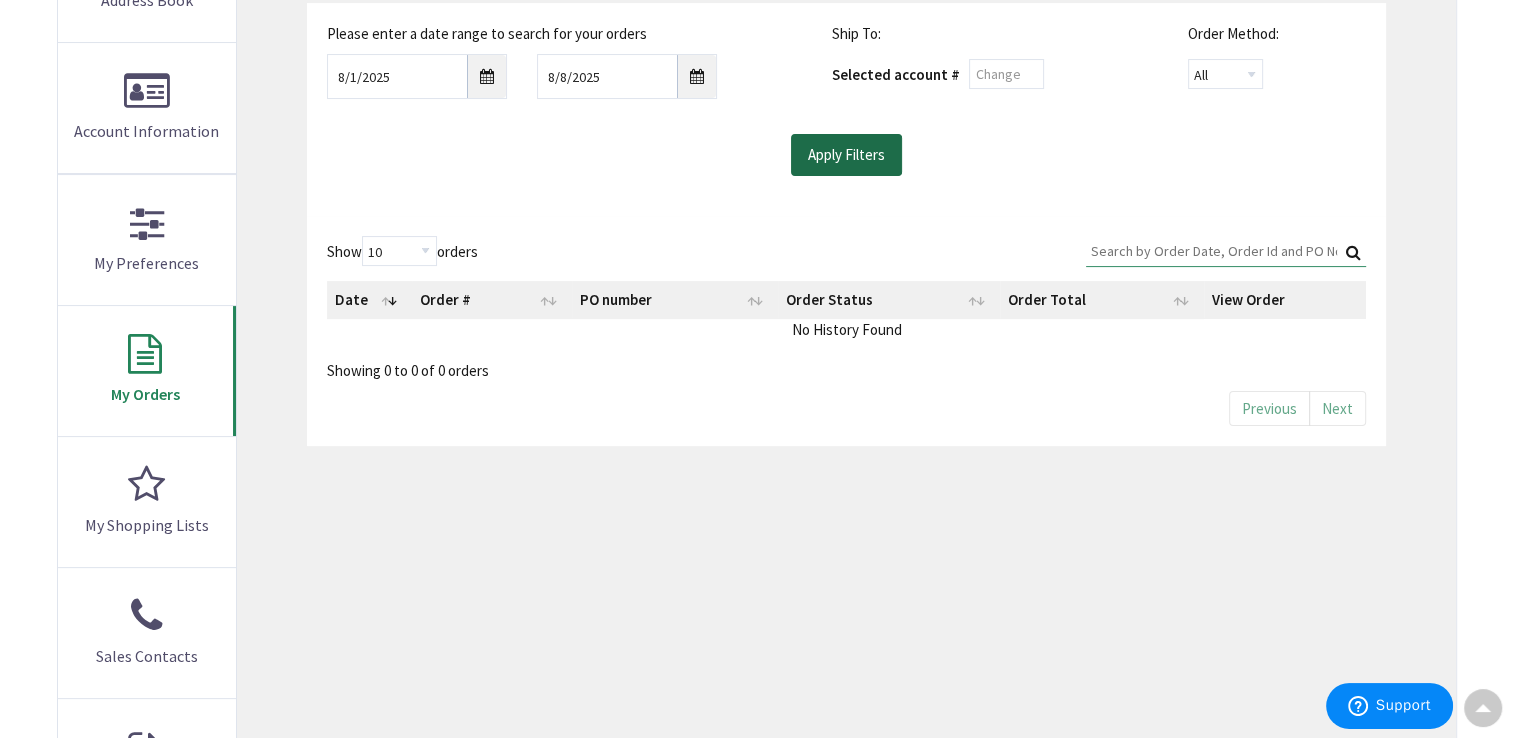click on "Apply Filters" at bounding box center [846, 155] 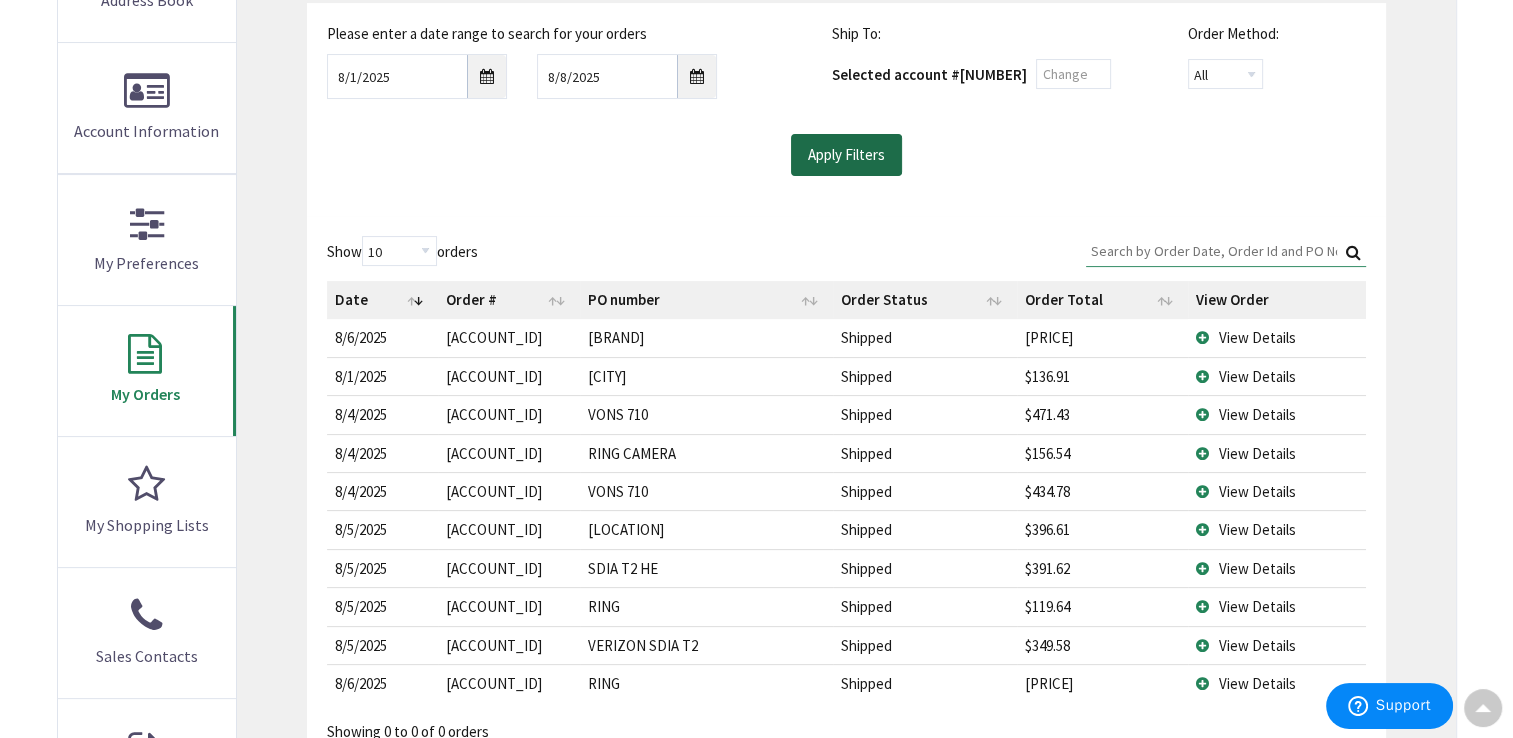scroll, scrollTop: 346, scrollLeft: 0, axis: vertical 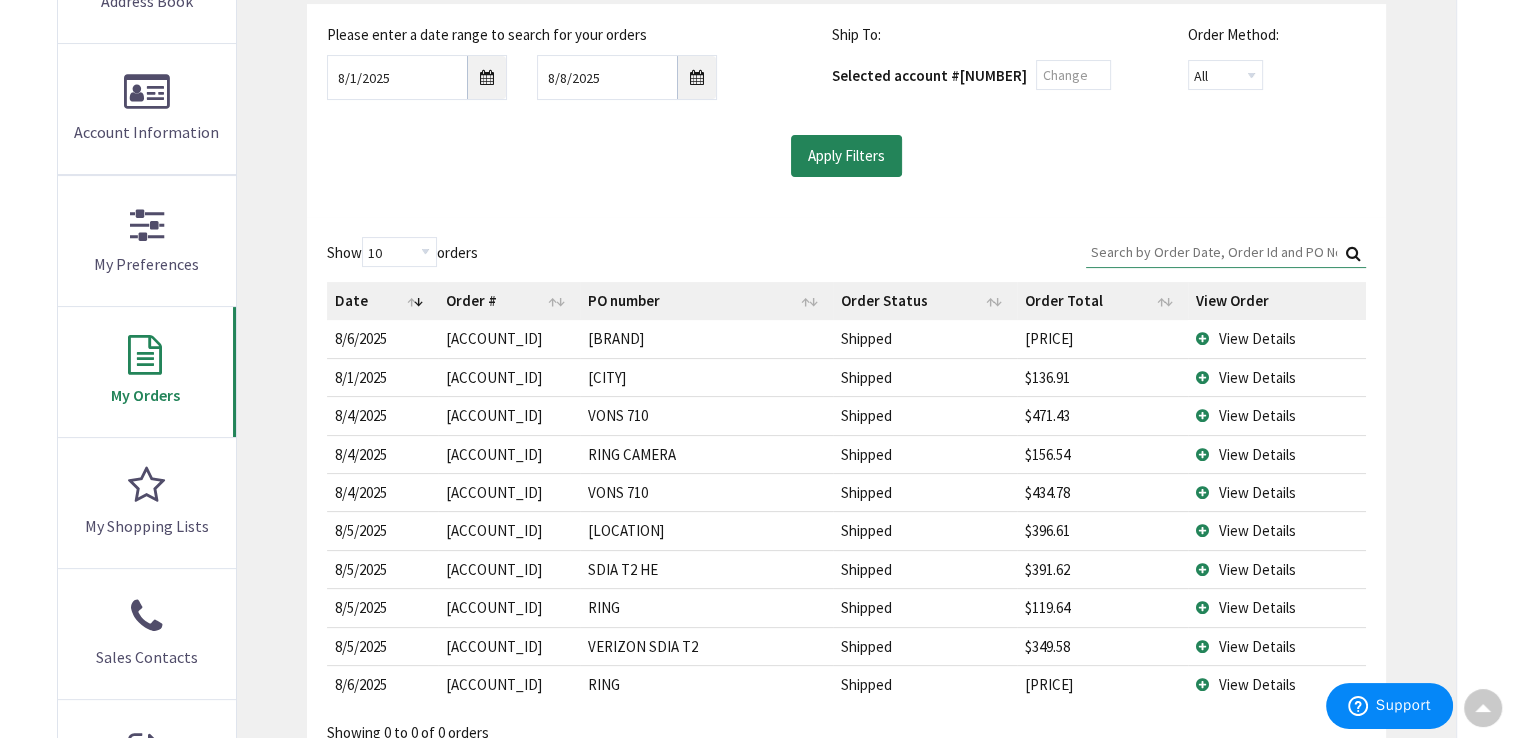 click on "View Details" at bounding box center (1276, 338) 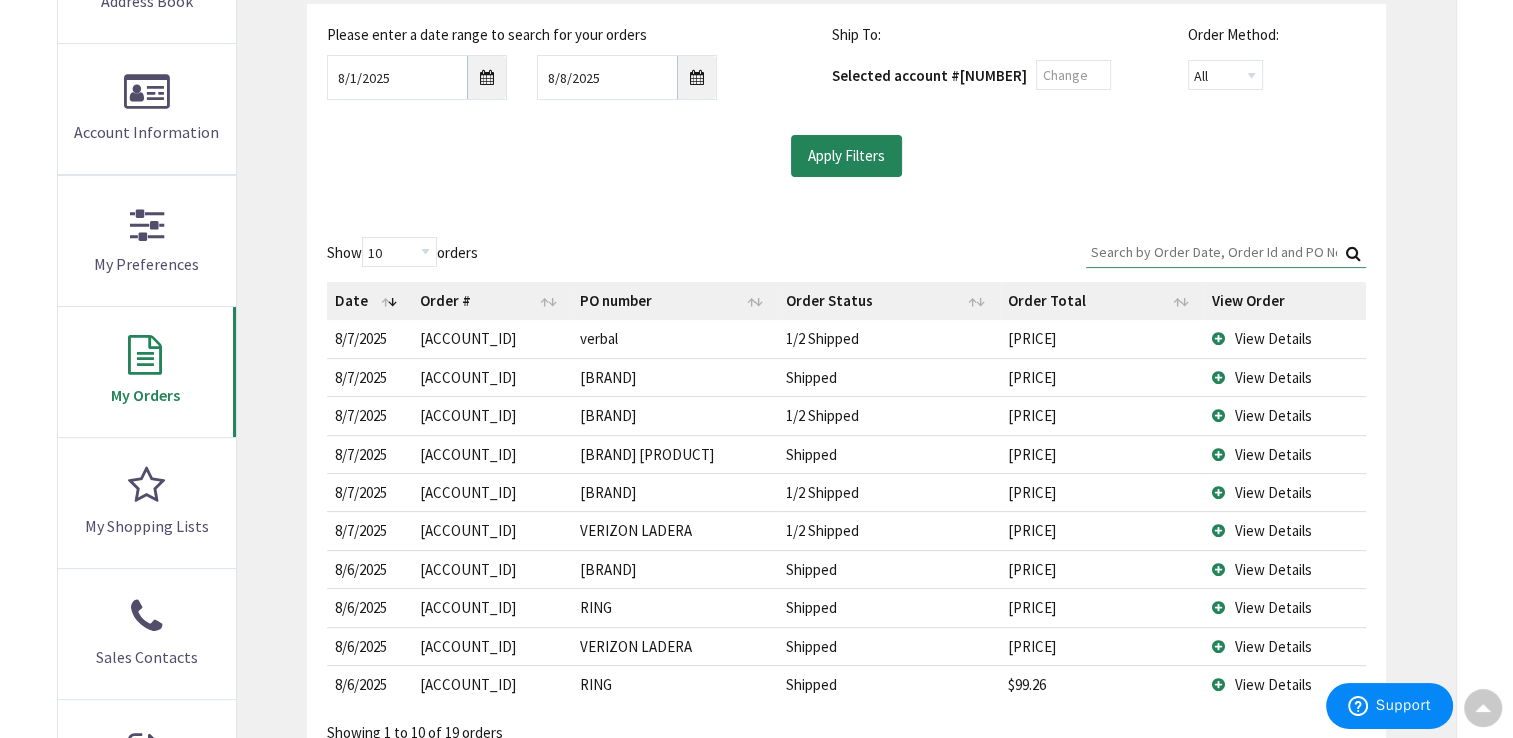click on "View Details" at bounding box center [1285, 338] 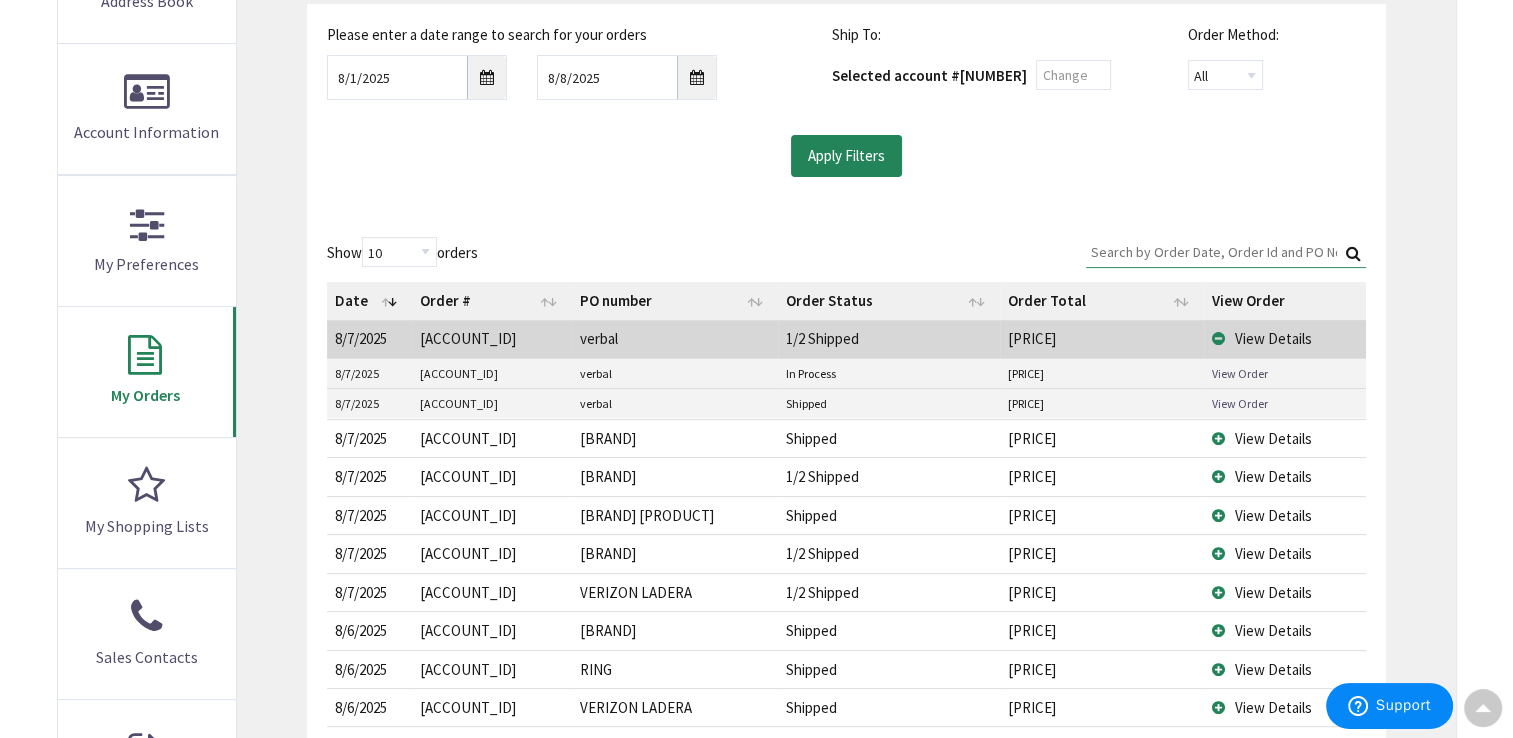 click on "View Order" at bounding box center (1240, 373) 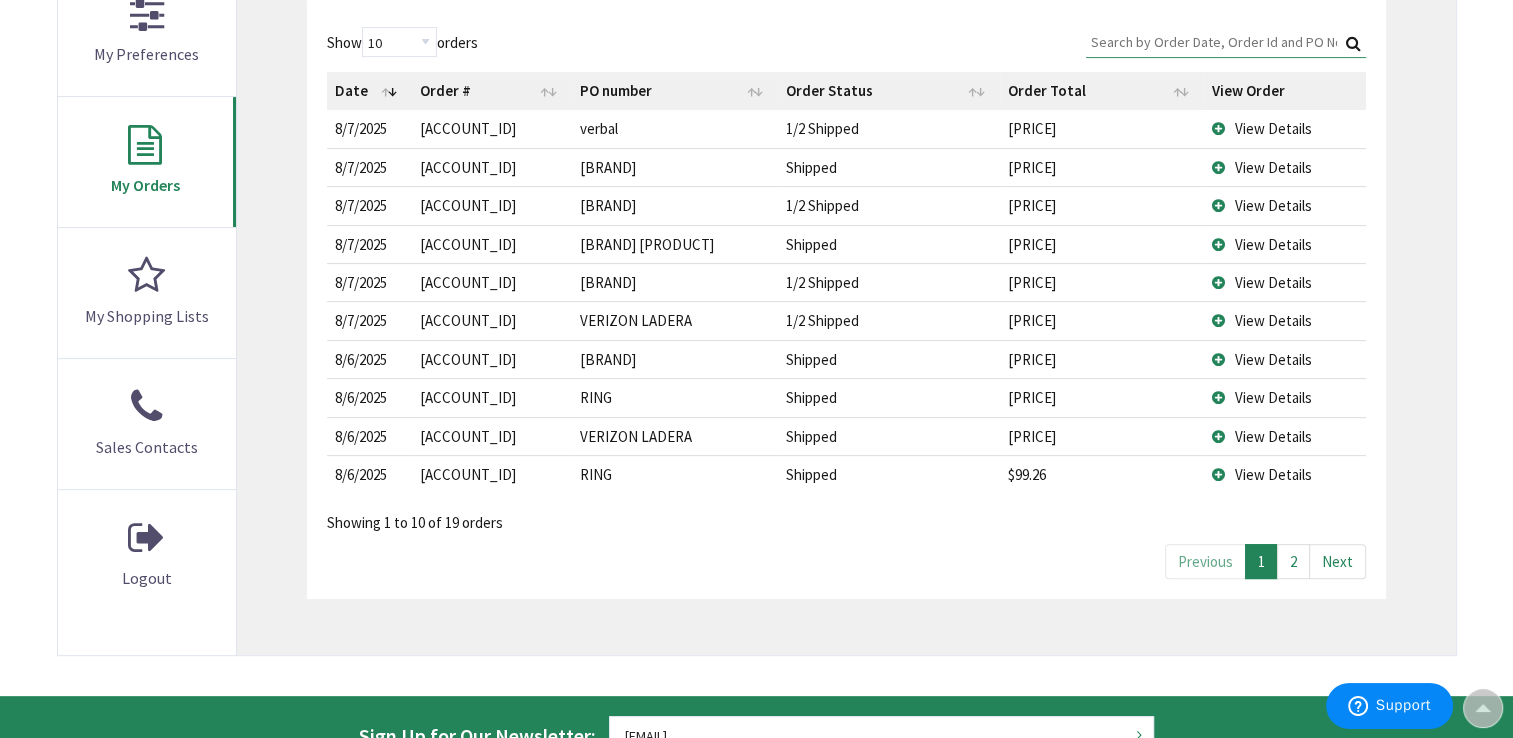 scroll, scrollTop: 558, scrollLeft: 0, axis: vertical 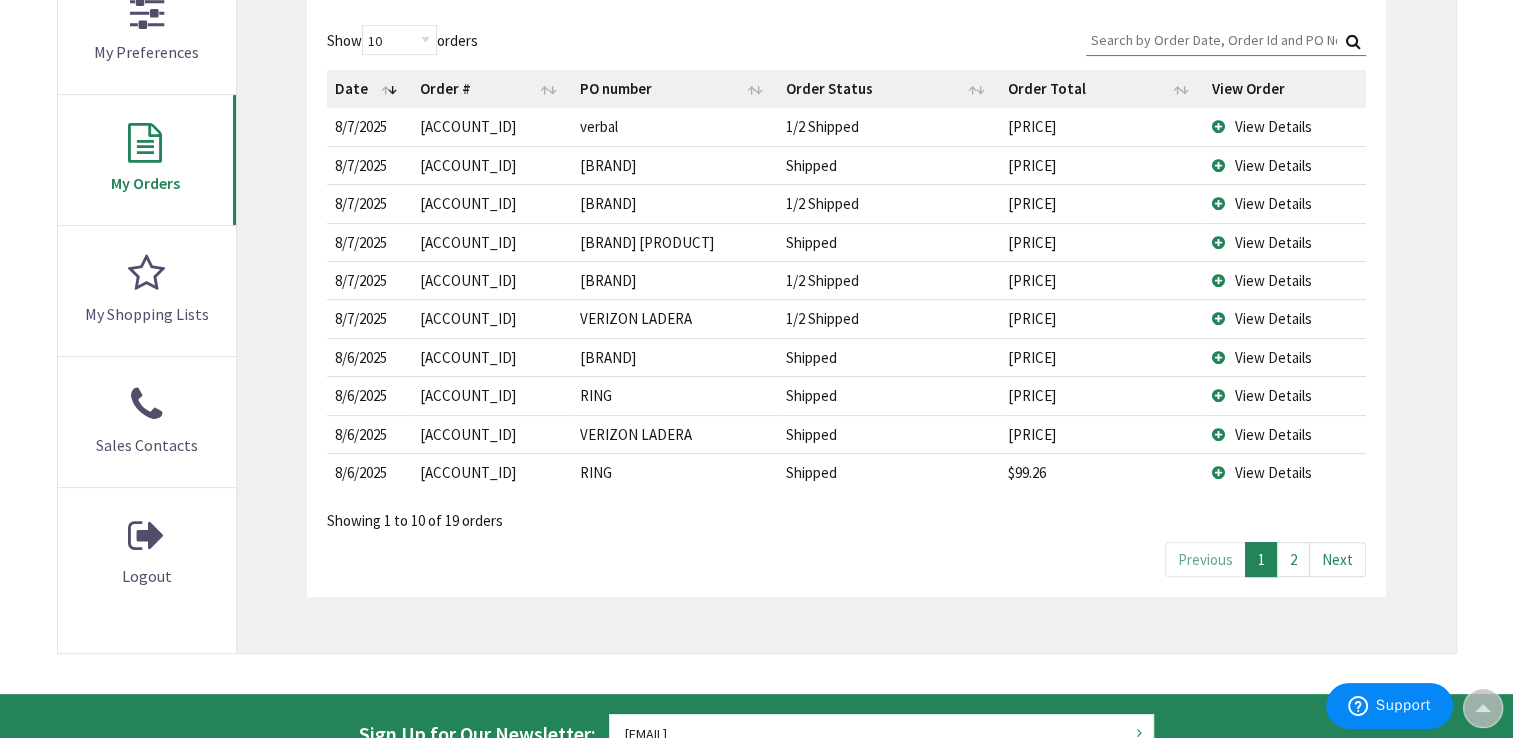 click on "View Details" at bounding box center (1285, 357) 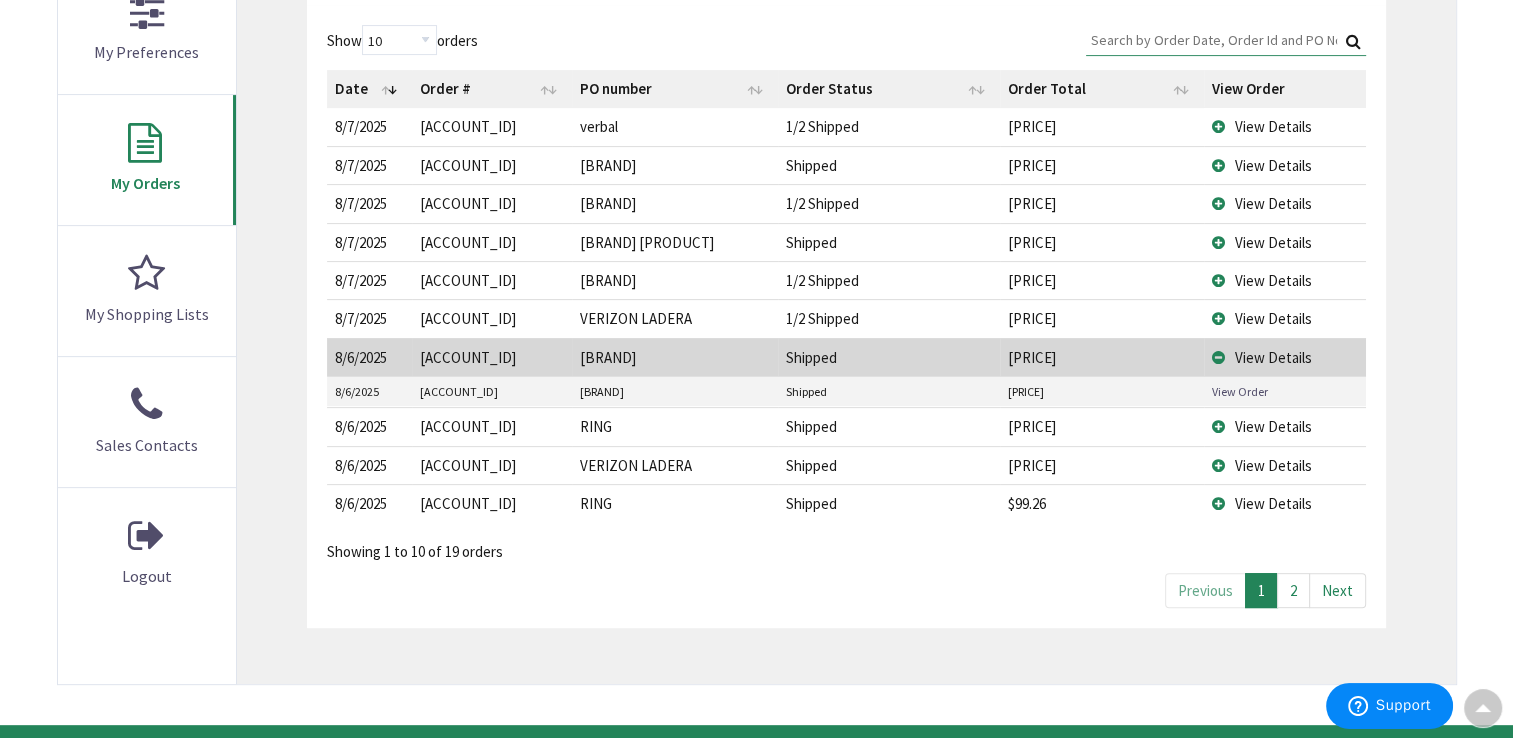 click on "View Order" at bounding box center [1240, 391] 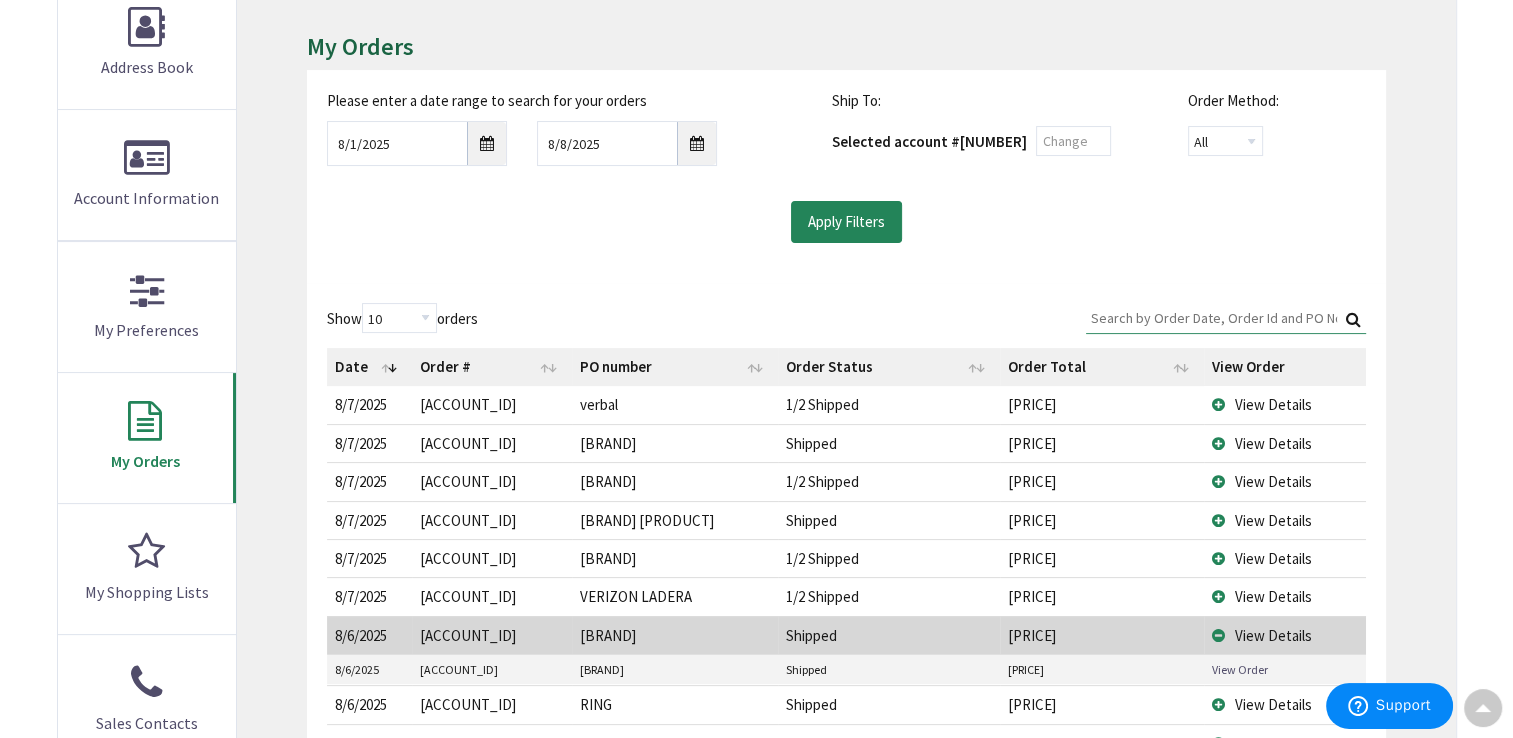 scroll, scrollTop: 294, scrollLeft: 0, axis: vertical 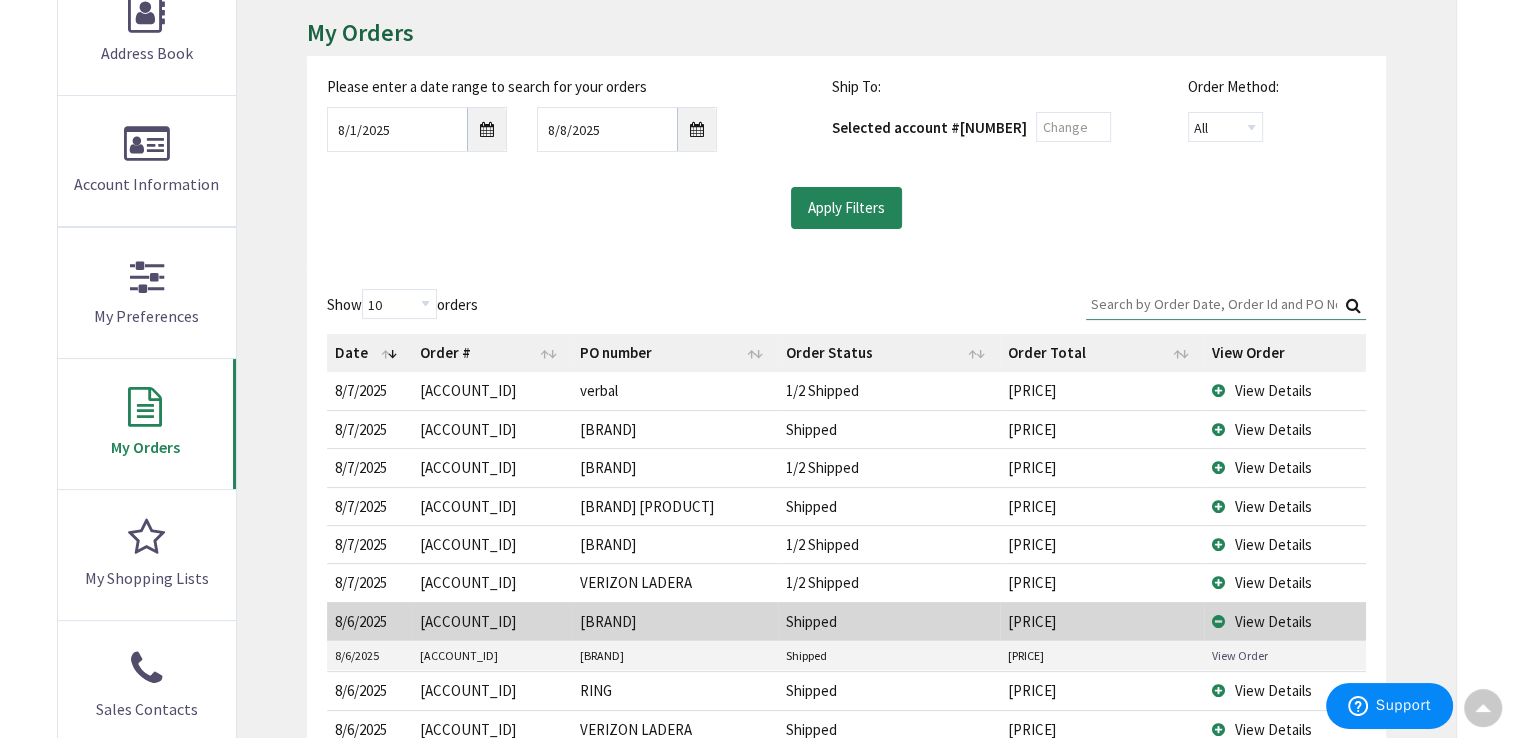 click on "View Details" at bounding box center [1285, 582] 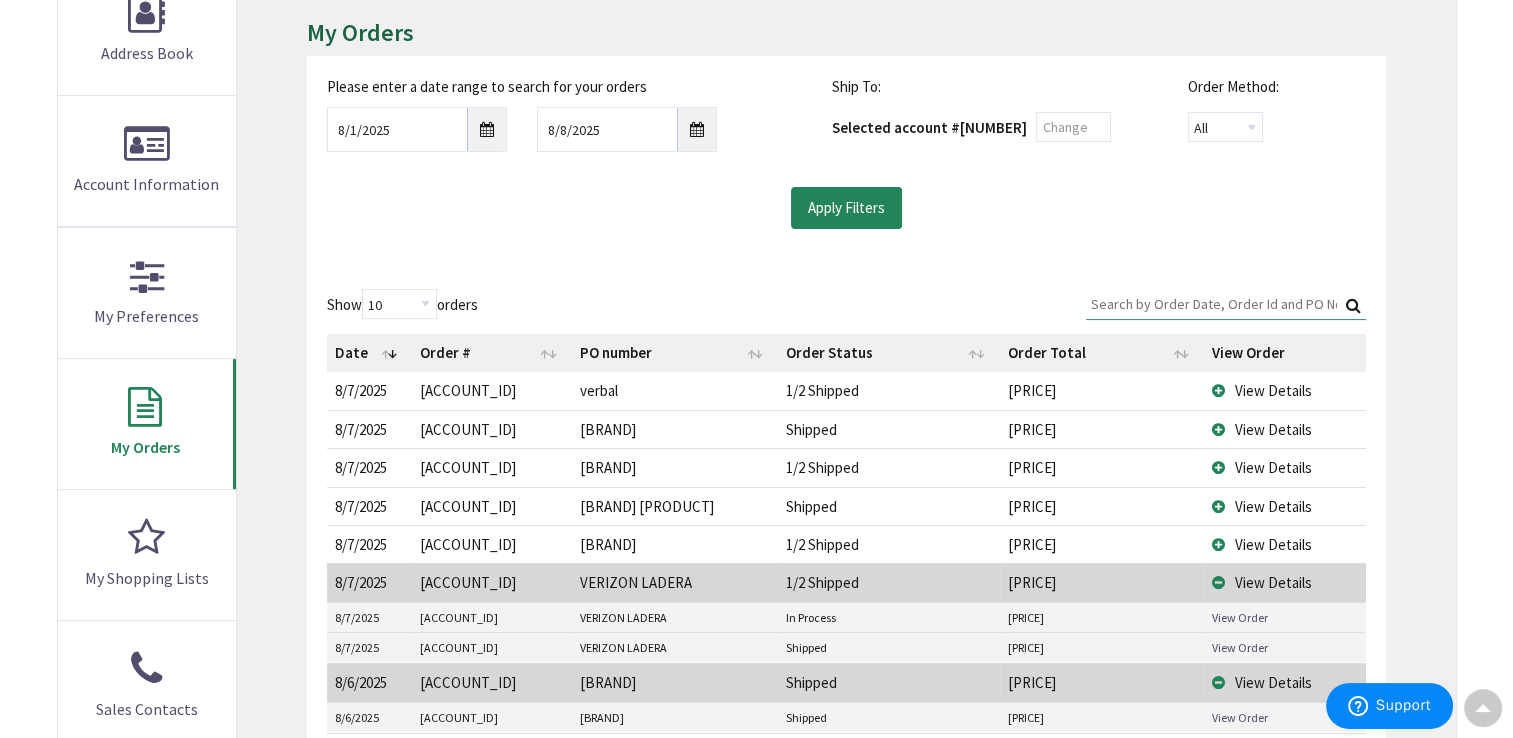 click on "View Order" at bounding box center (1240, 647) 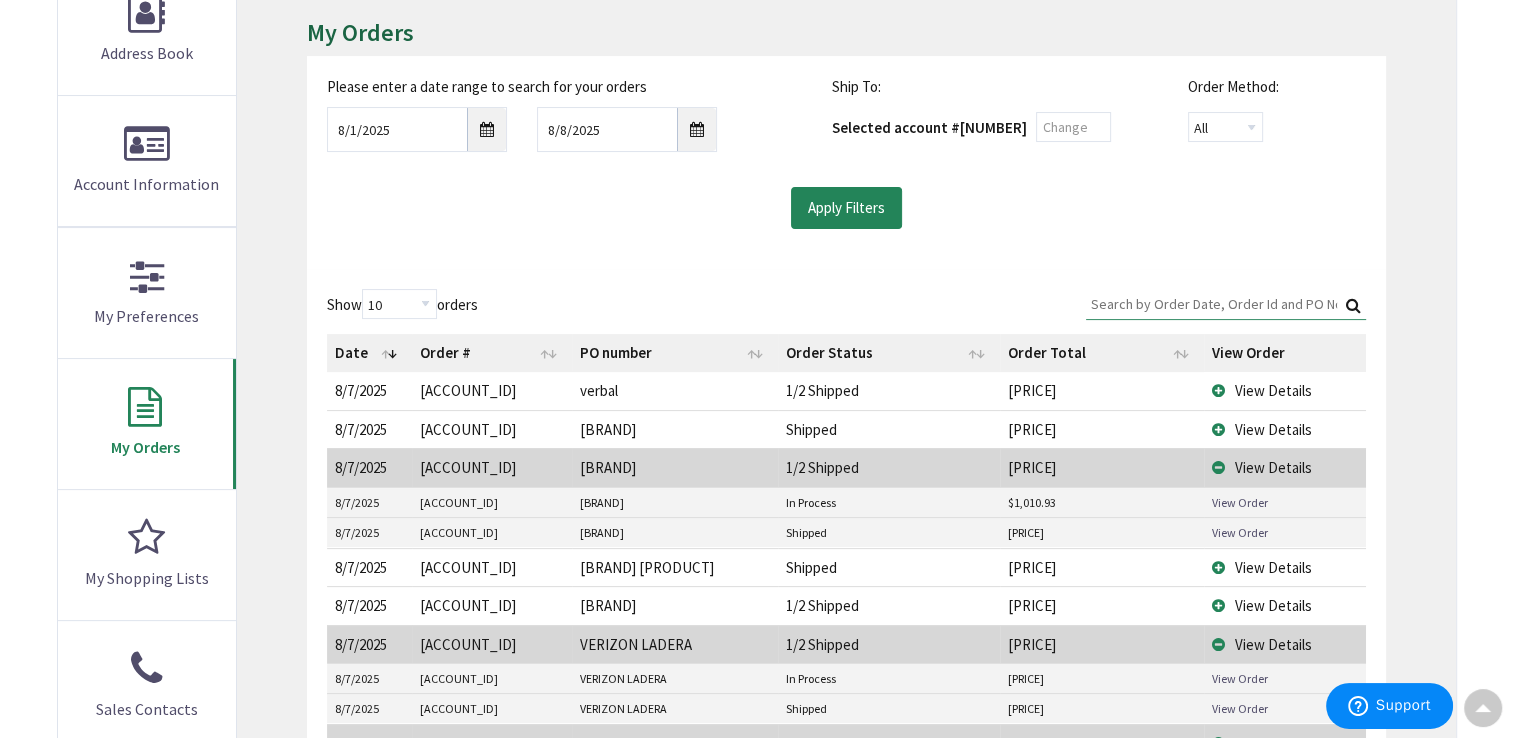 click on "View Order" at bounding box center [1240, 532] 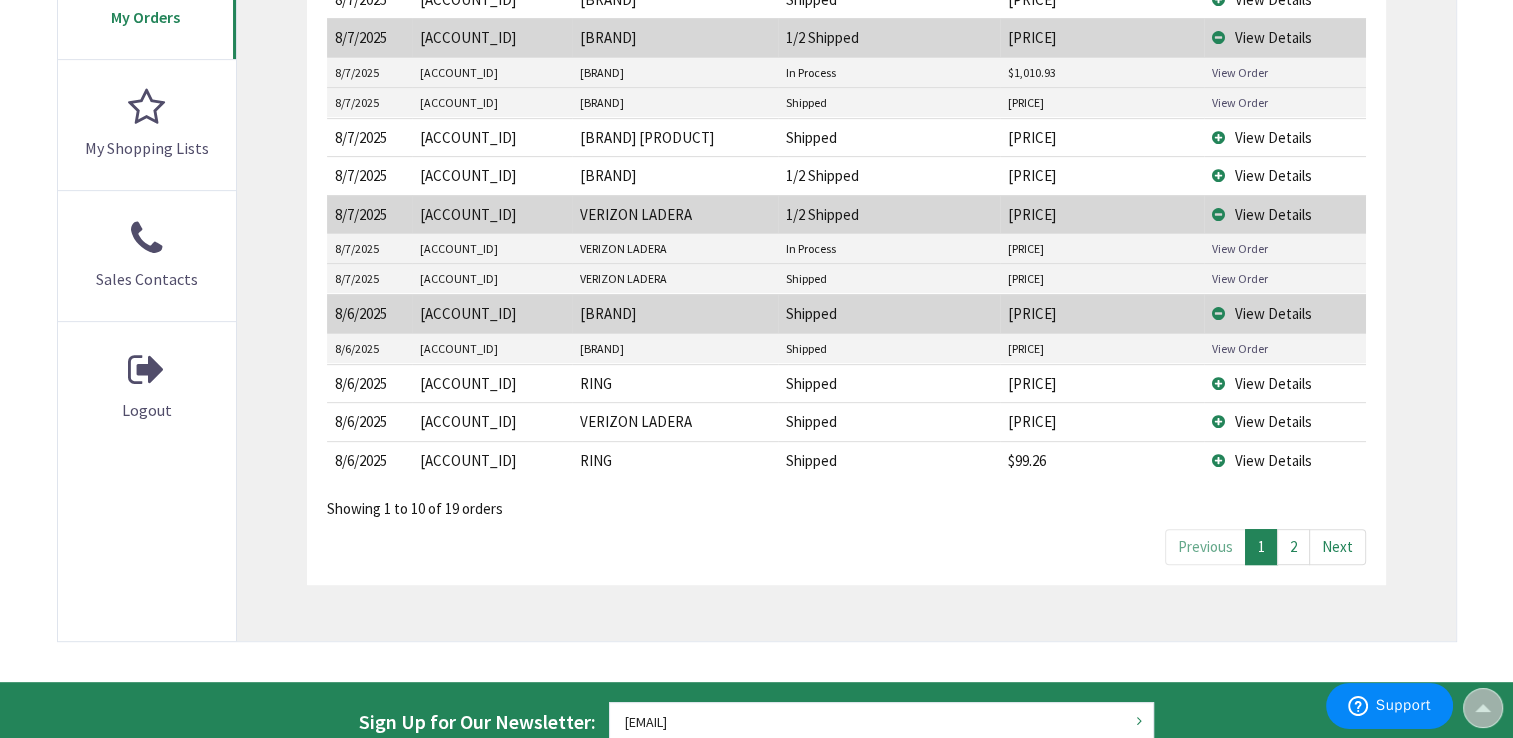 scroll, scrollTop: 731, scrollLeft: 0, axis: vertical 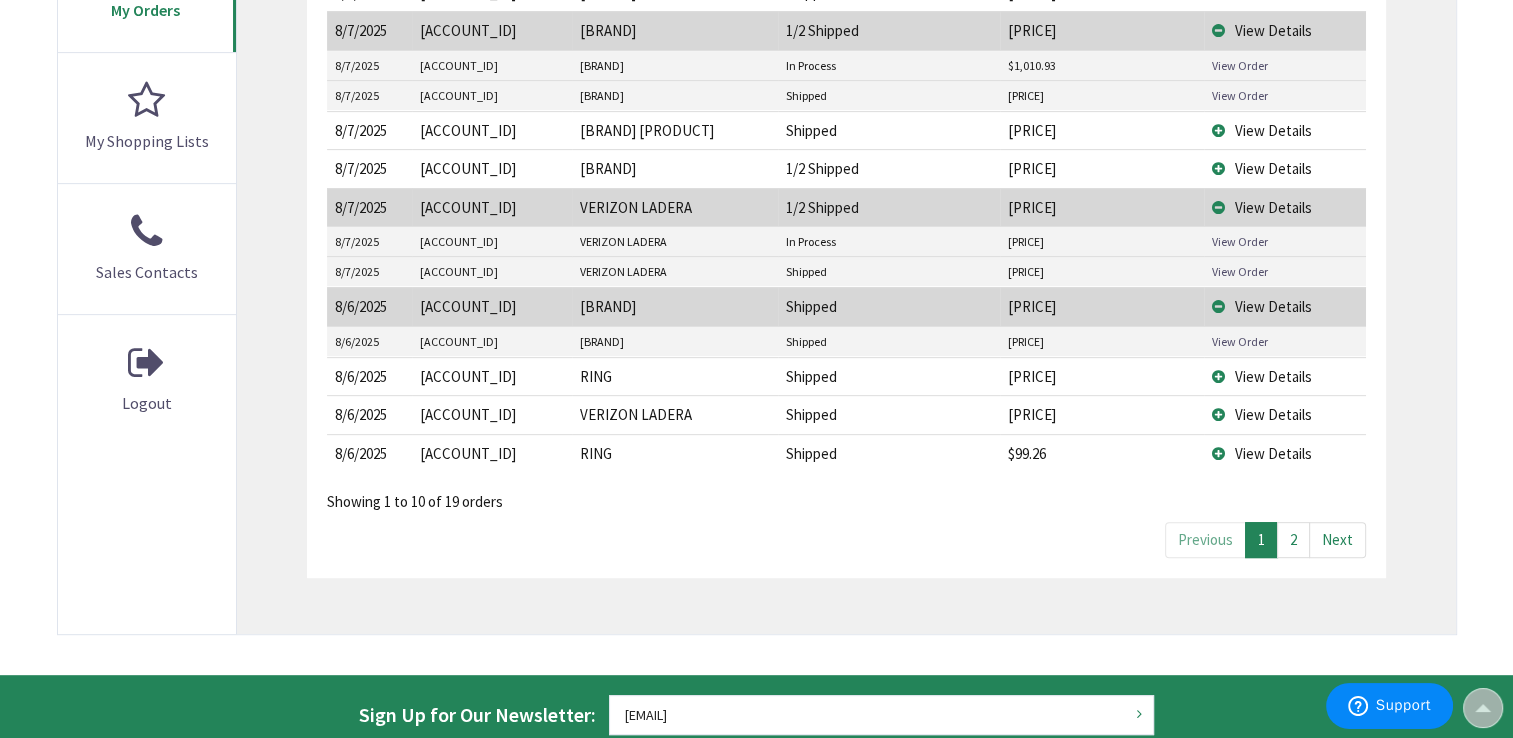 click on "2" at bounding box center [1293, 539] 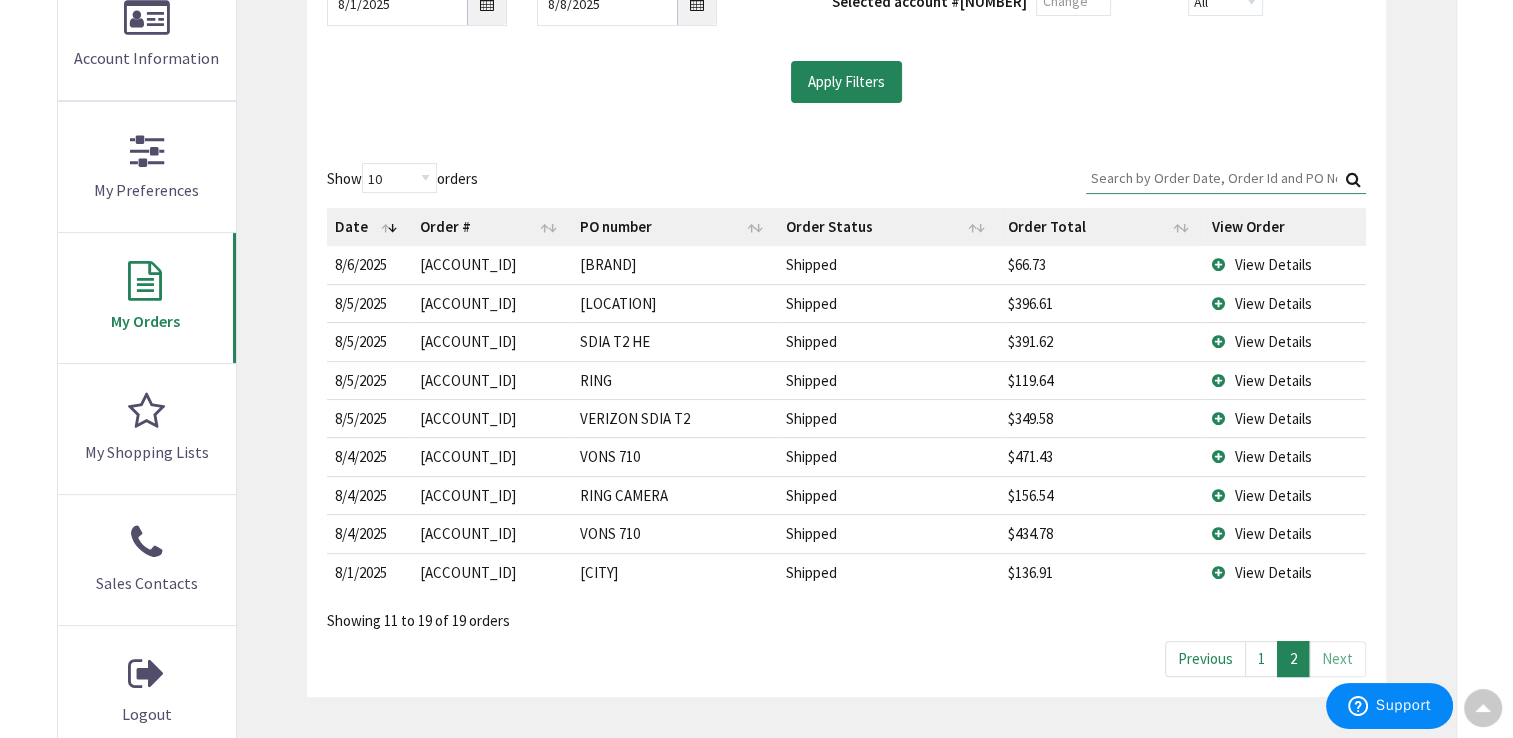 scroll, scrollTop: 418, scrollLeft: 0, axis: vertical 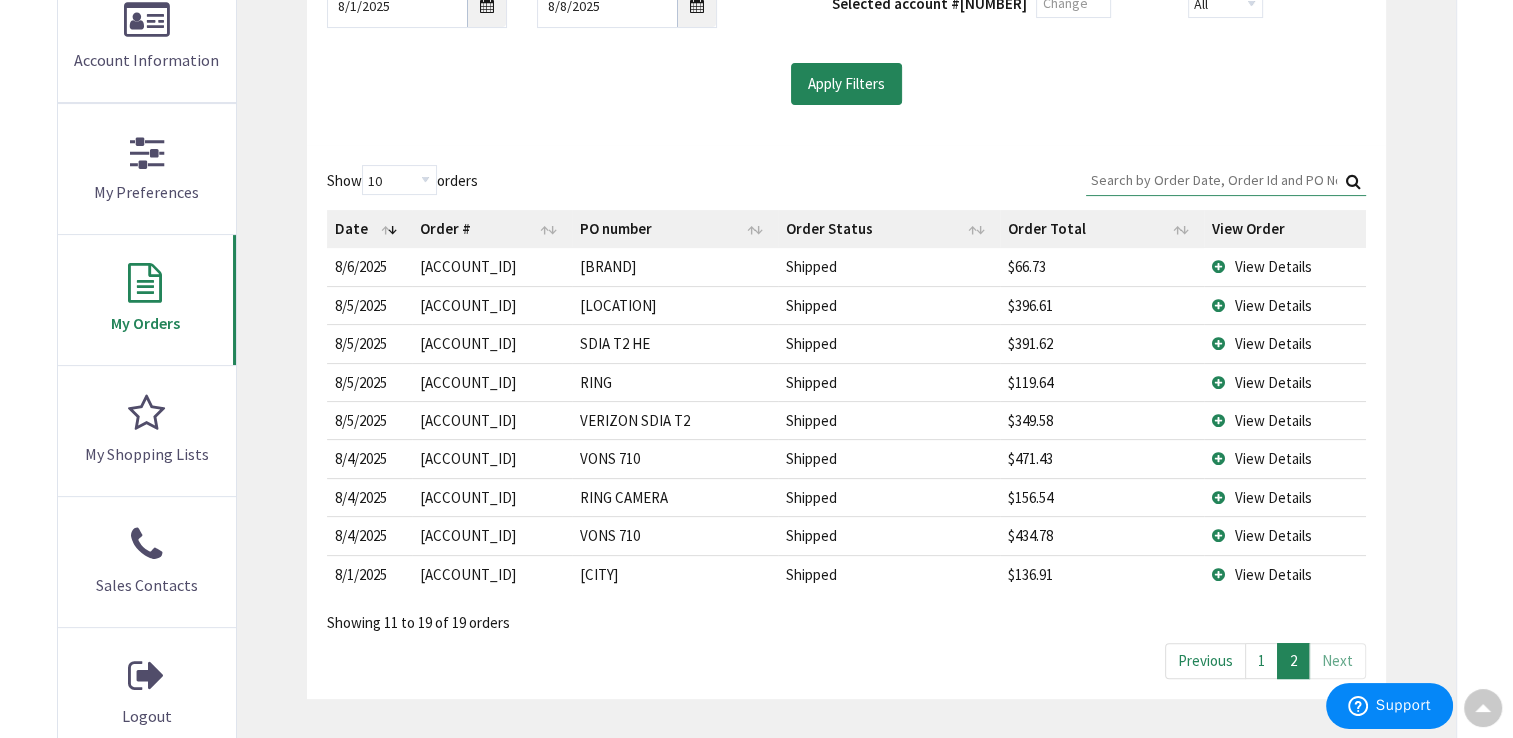 click on "View Details" at bounding box center (1285, 535) 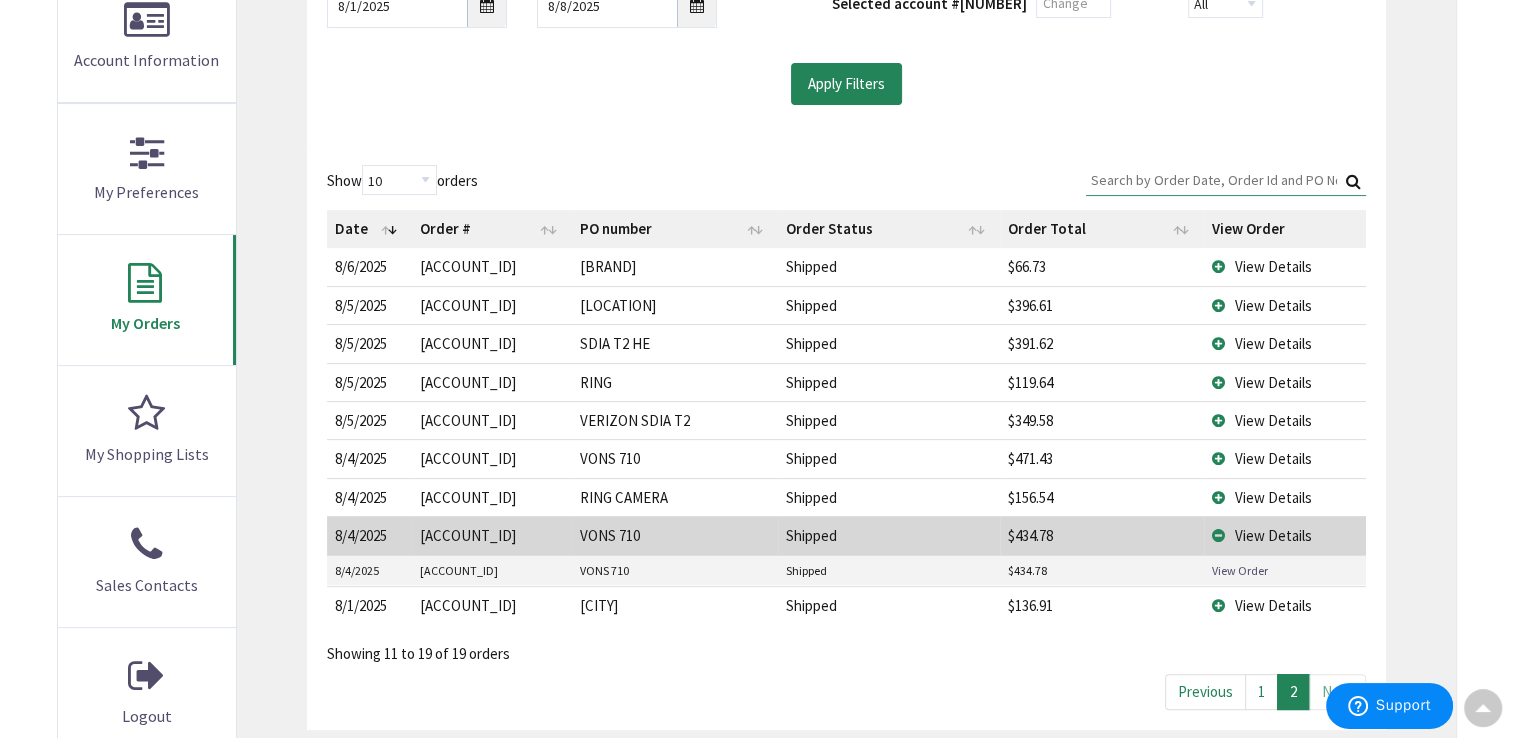 click on "View Order" at bounding box center [1240, 570] 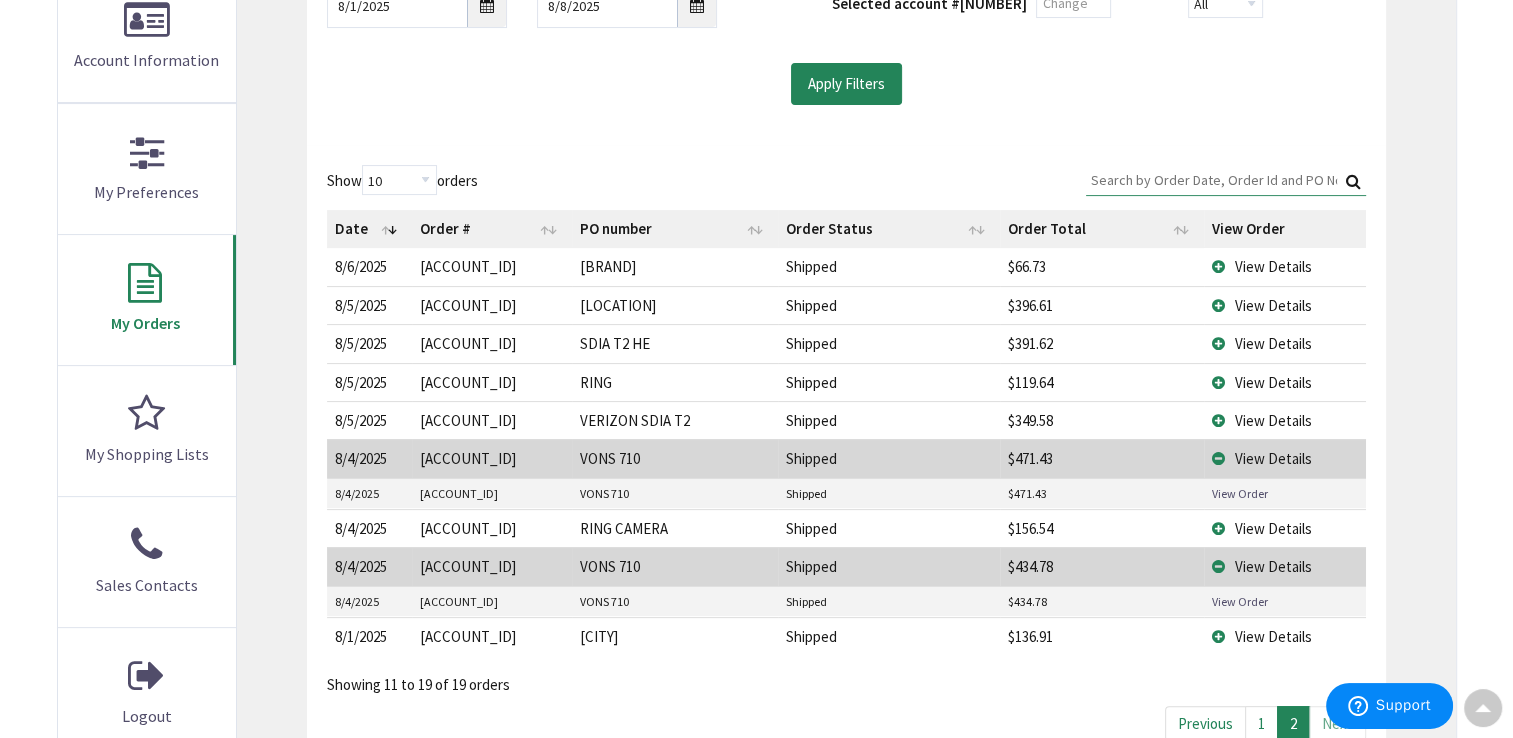 click on "View Order" at bounding box center (1240, 493) 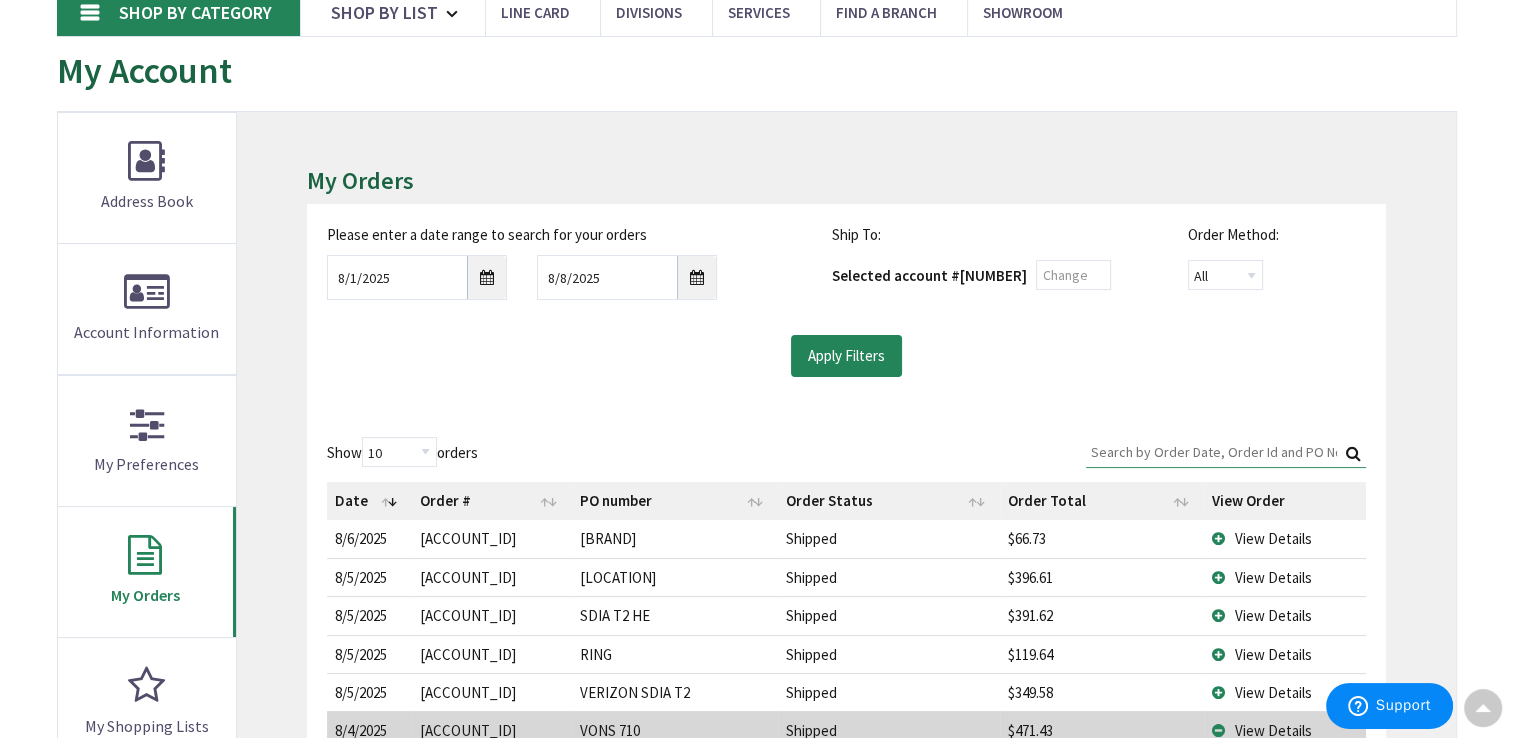scroll, scrollTop: 144, scrollLeft: 0, axis: vertical 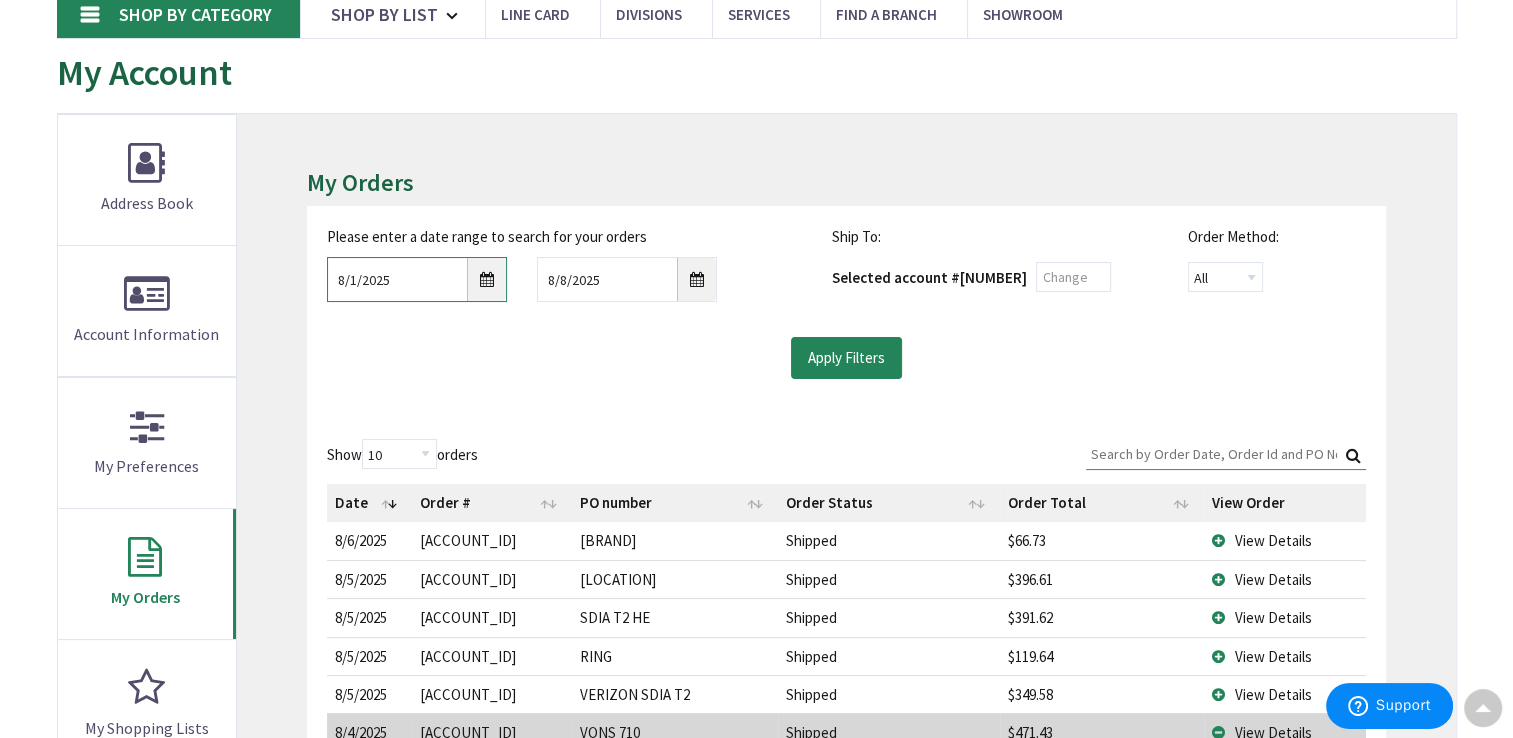 click on "8/1/2025" at bounding box center (417, 279) 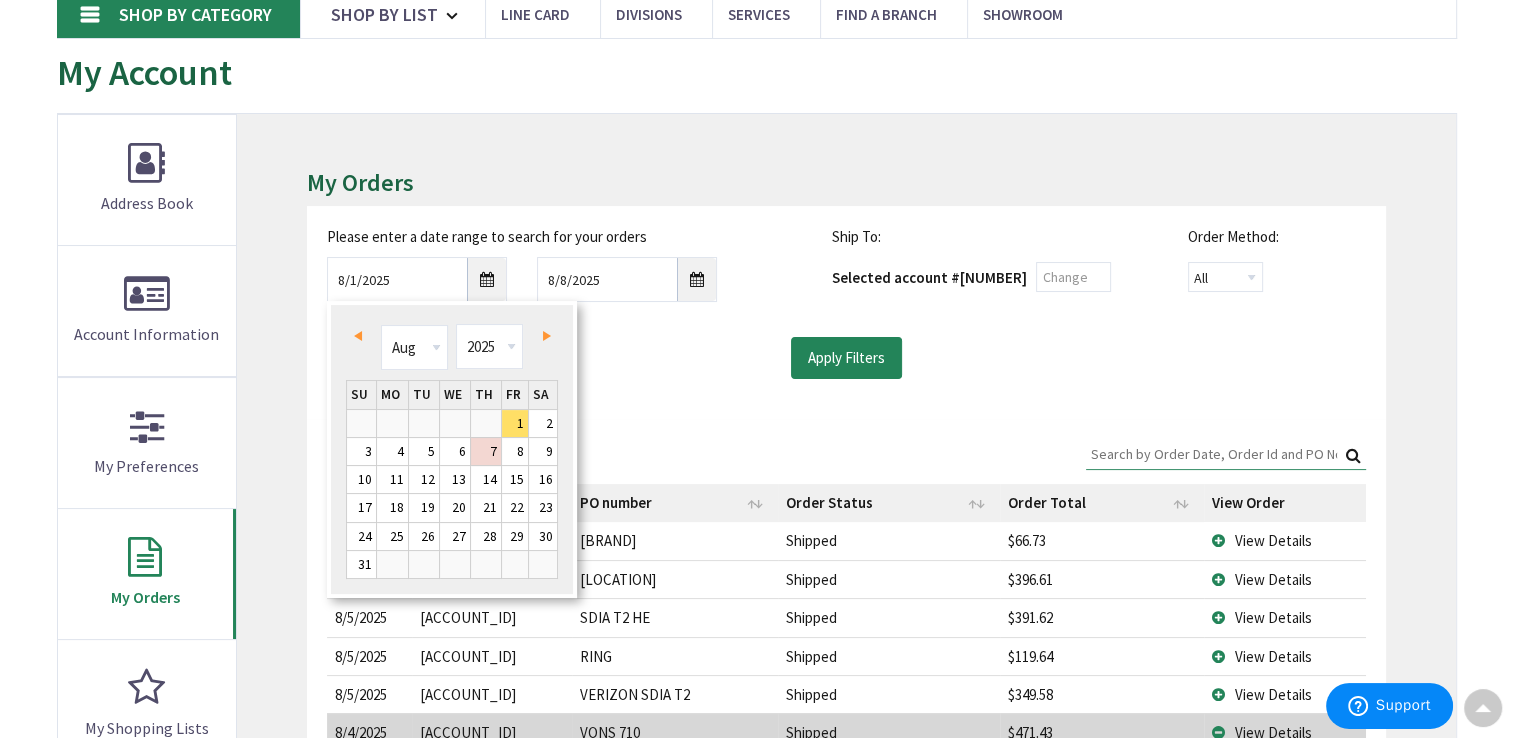 click on "Prev" at bounding box center [361, 335] 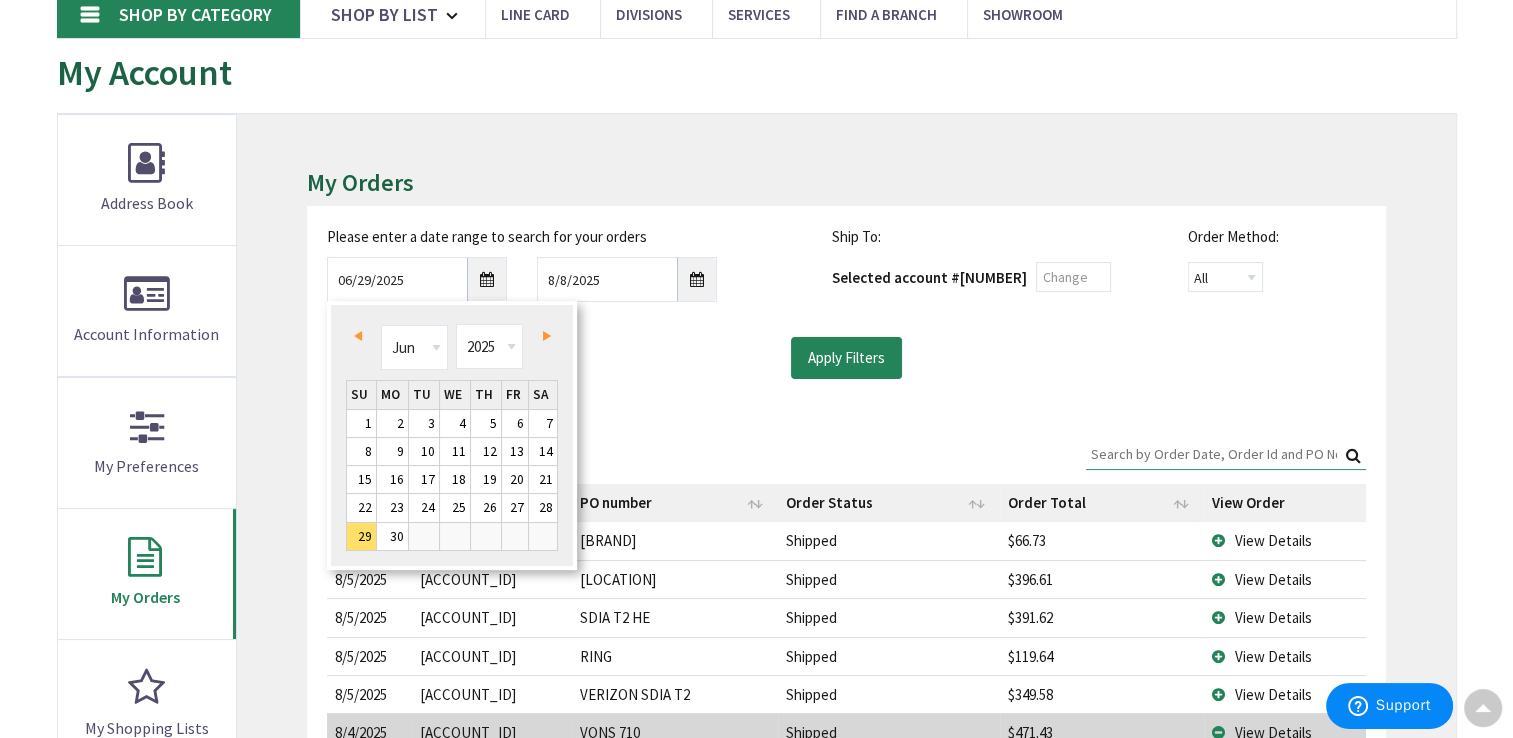 click on "Next" at bounding box center (542, 335) 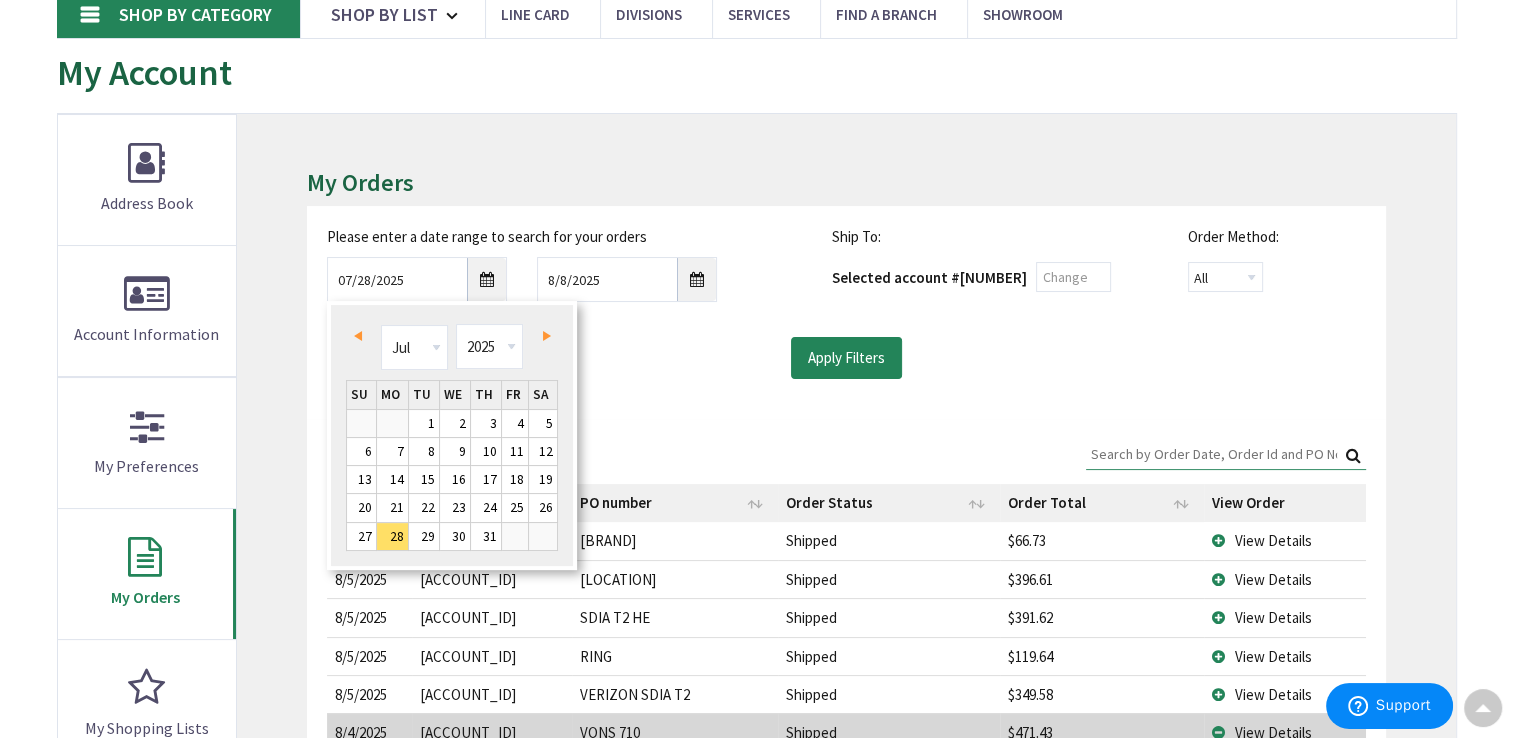 click on "22" at bounding box center [424, 507] 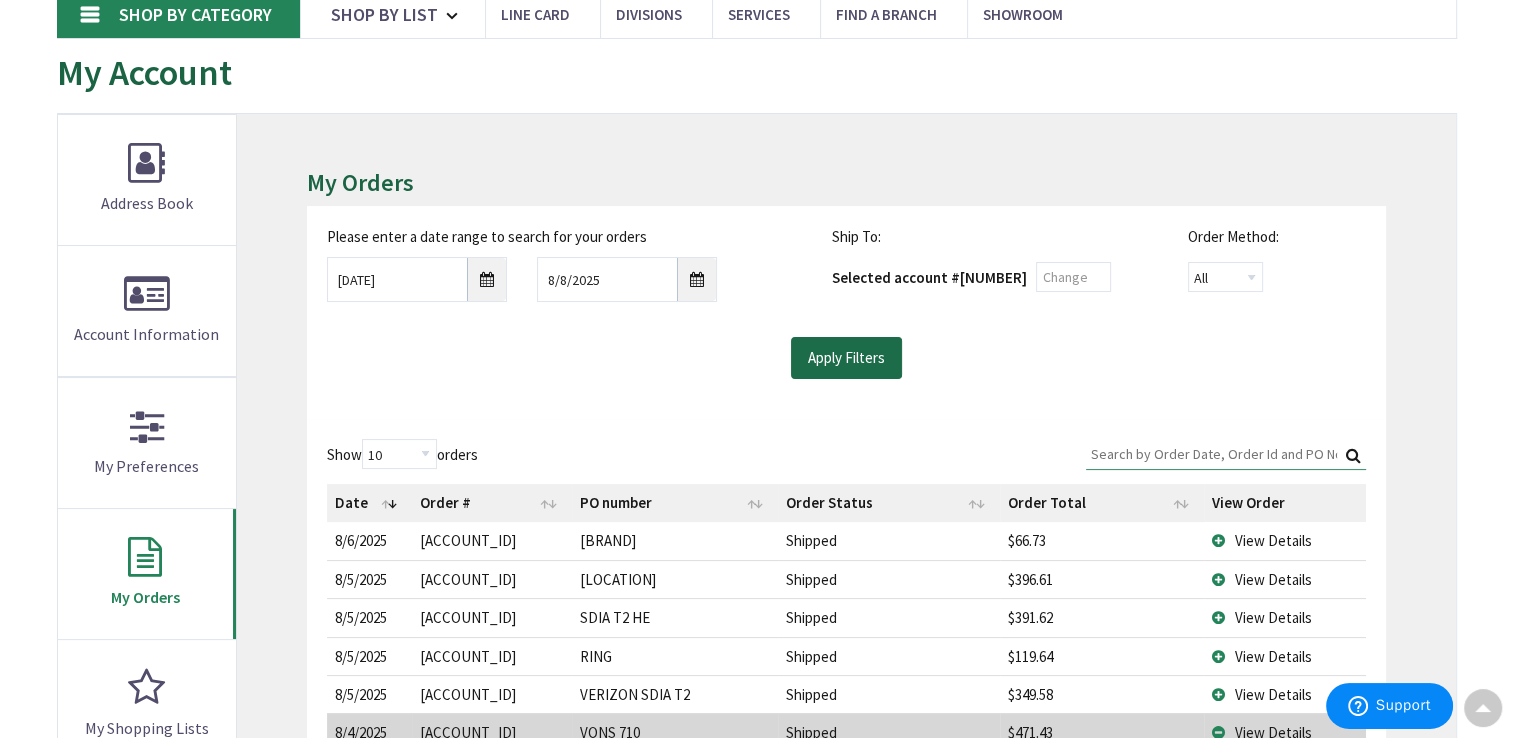 click on "Apply Filters" at bounding box center (846, 358) 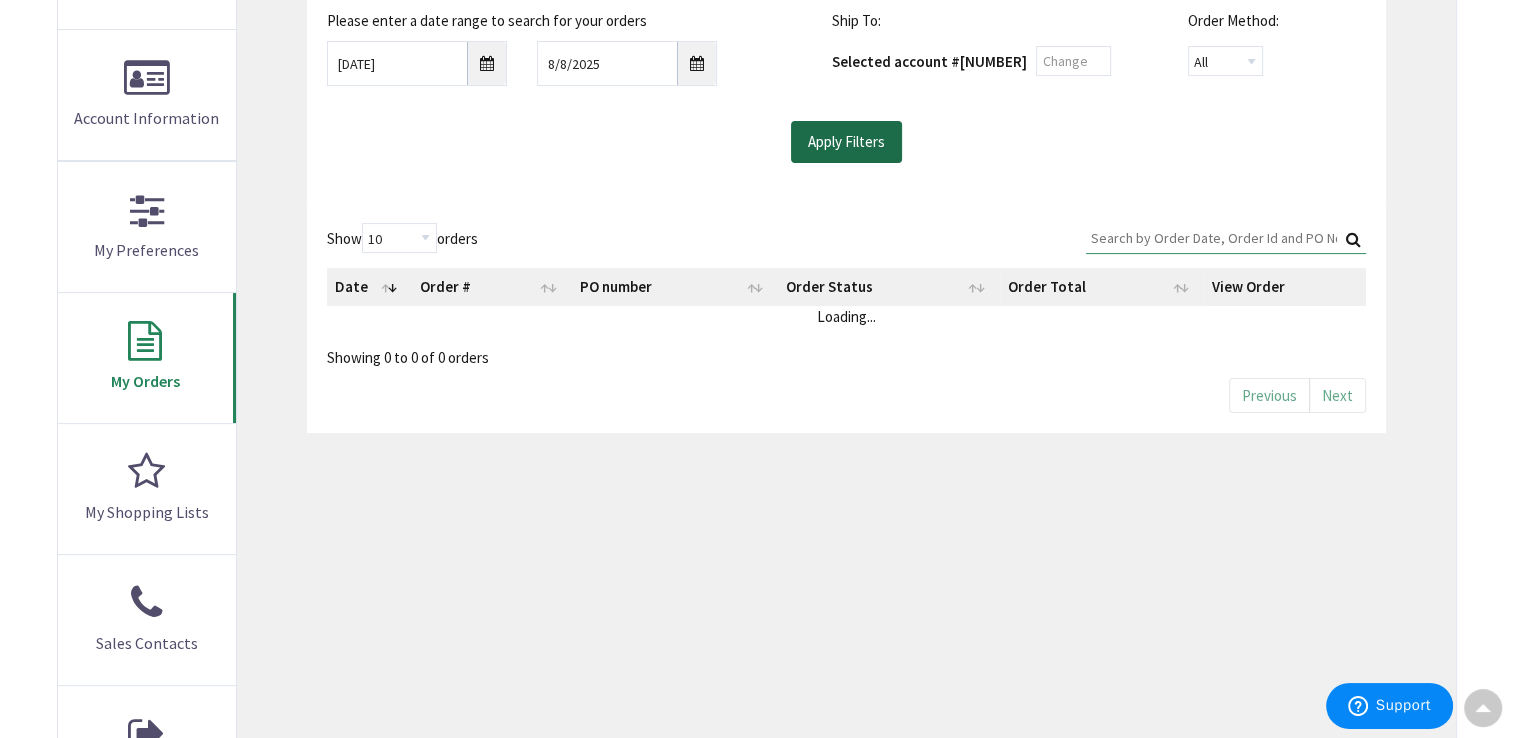 scroll, scrollTop: 356, scrollLeft: 0, axis: vertical 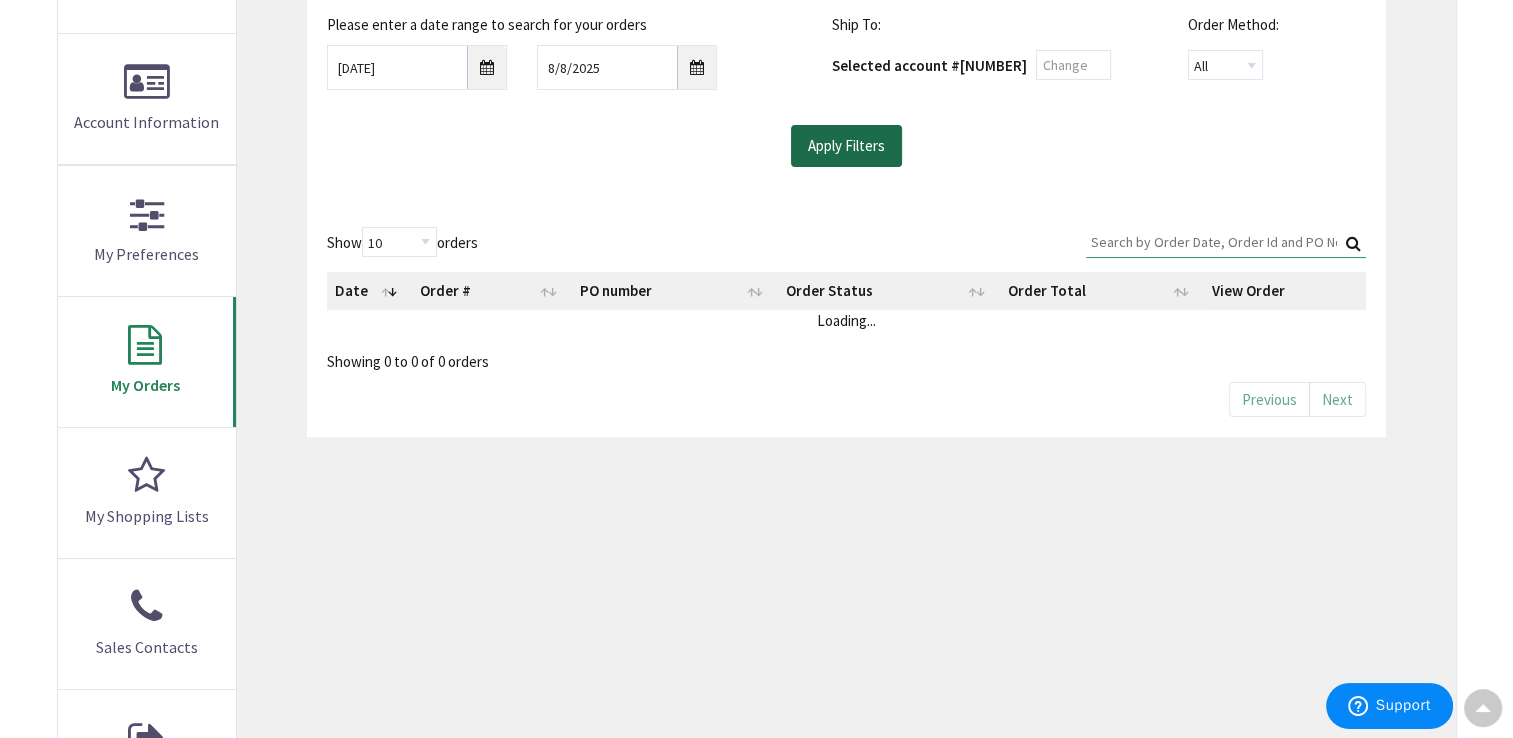 click on "Apply Filters" at bounding box center [846, 146] 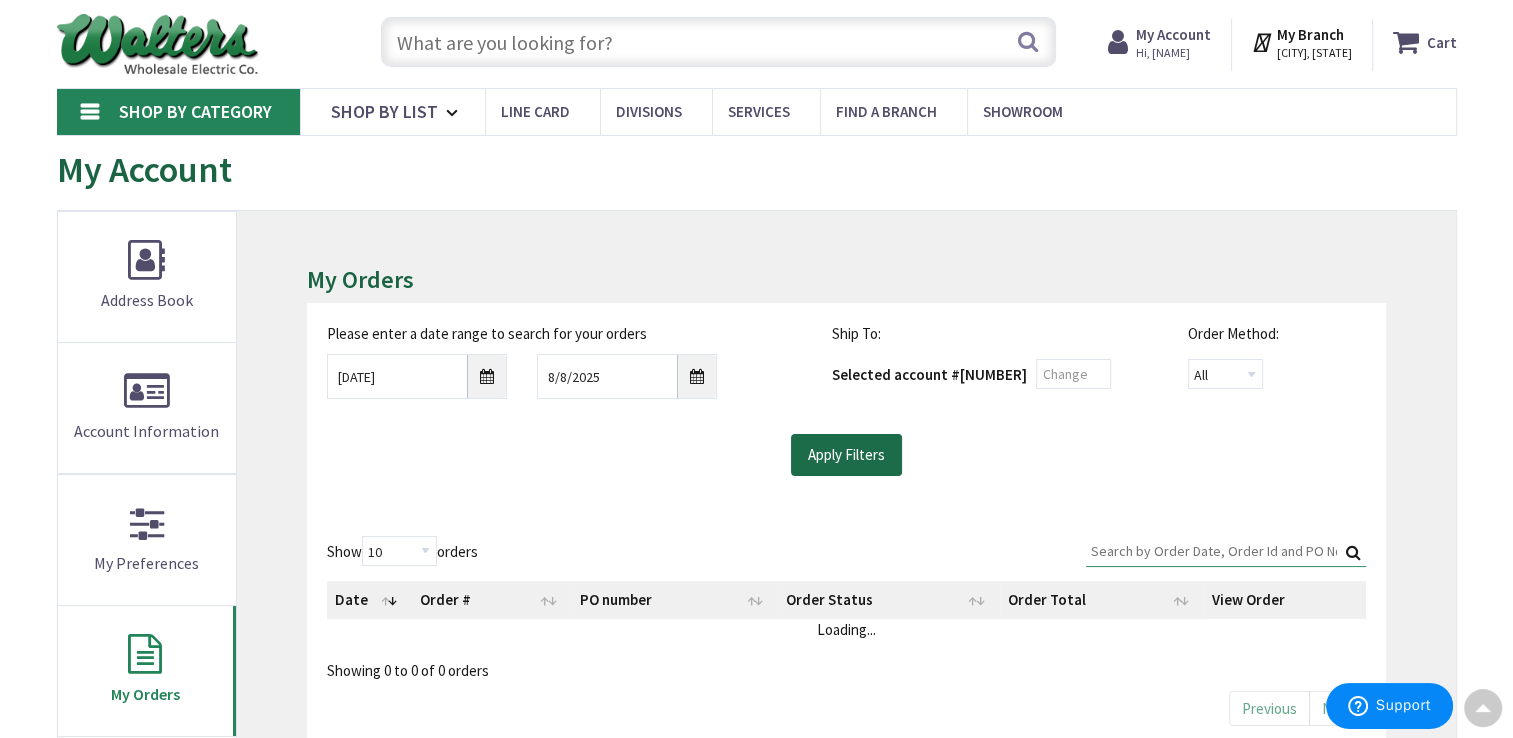 scroll, scrollTop: 0, scrollLeft: 0, axis: both 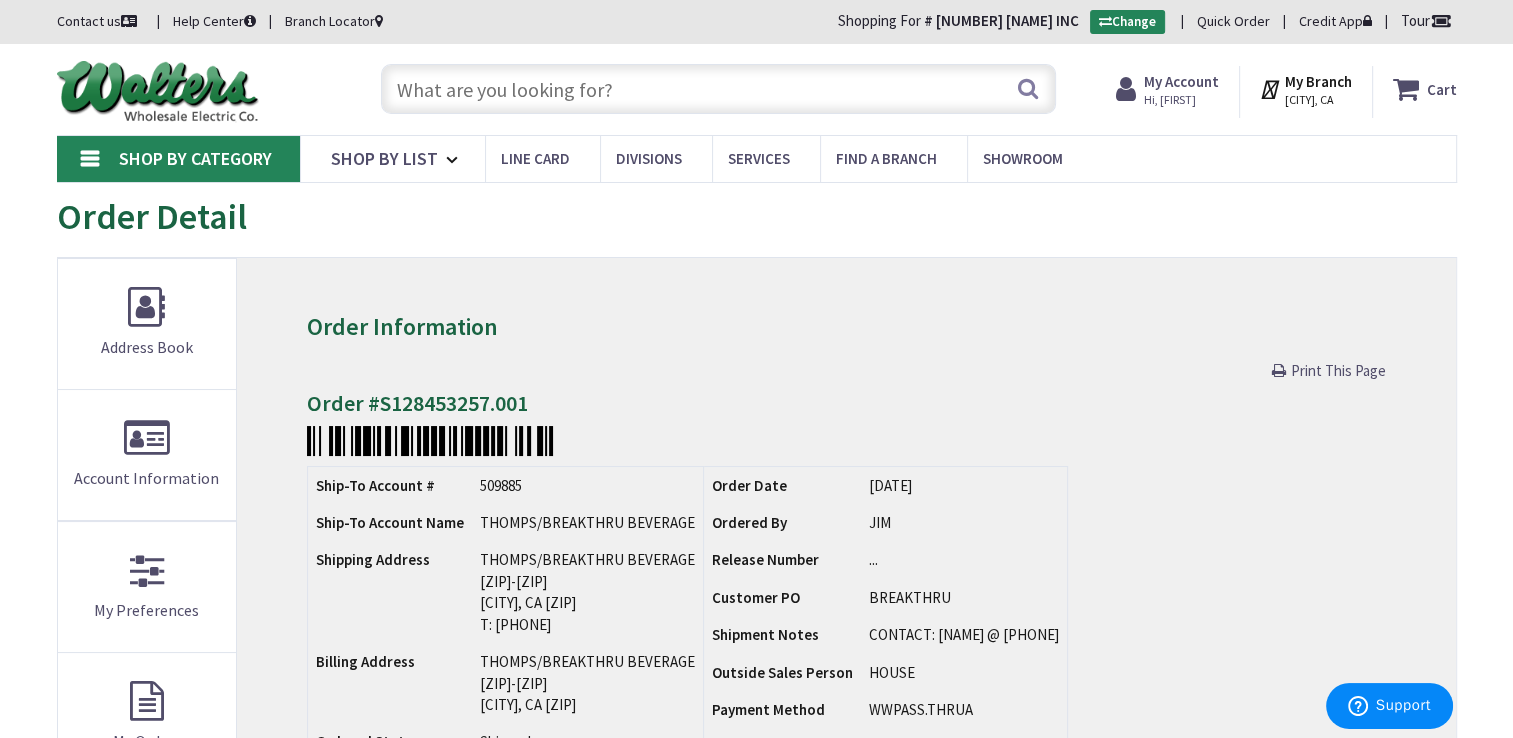 click at bounding box center [718, 89] 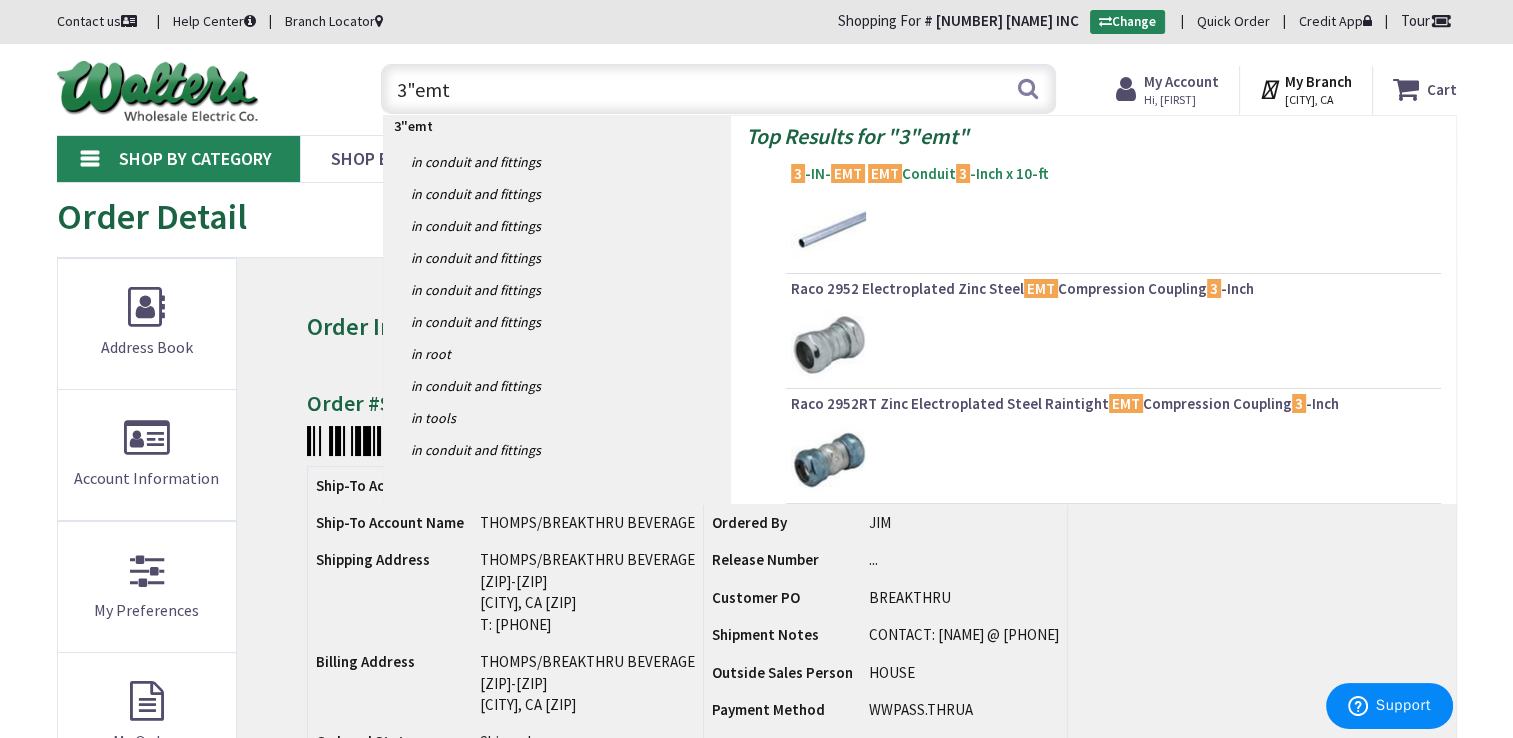 type on "3"emt" 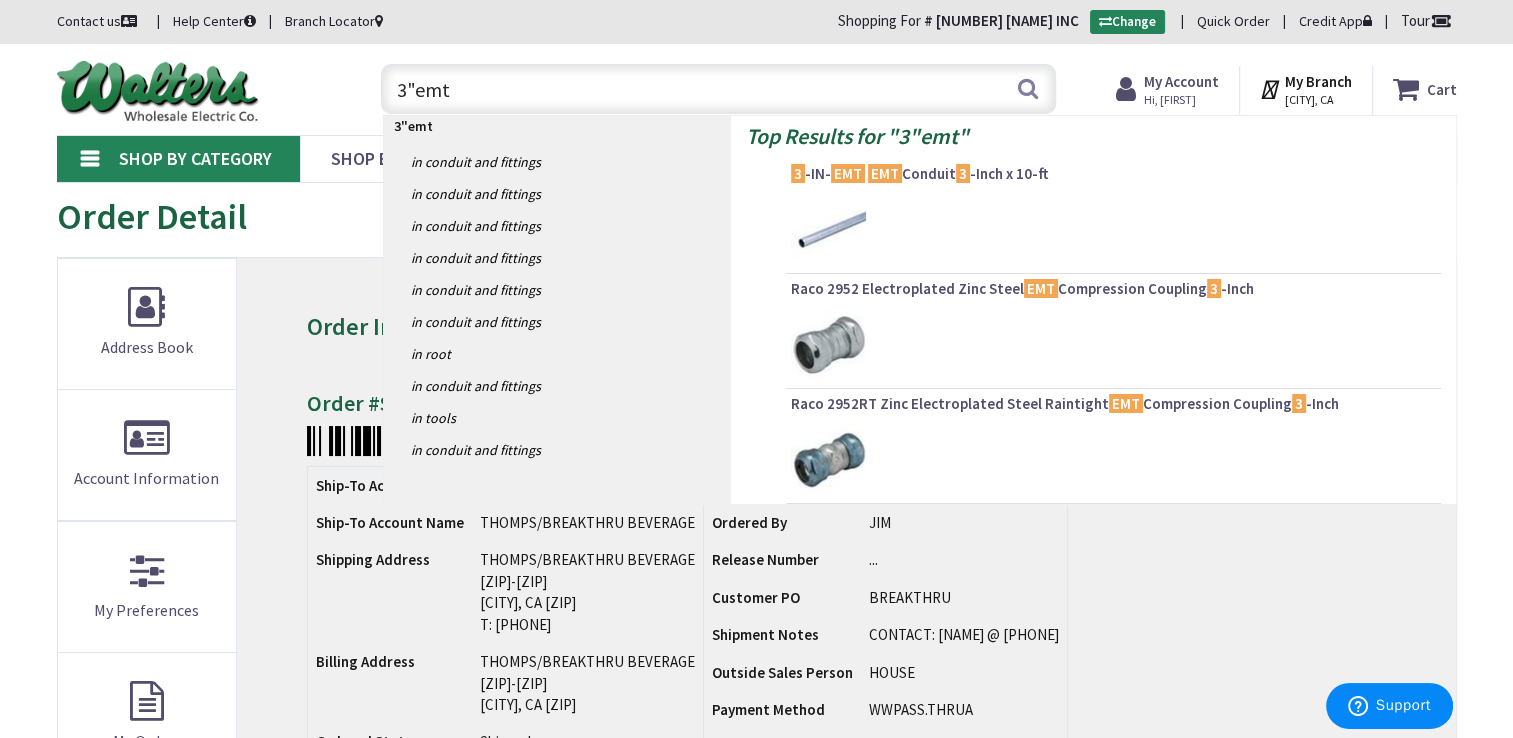 click on "3 -IN- EMT   EMT  Conduit  3 -Inch x 10-ft" at bounding box center [1113, 174] 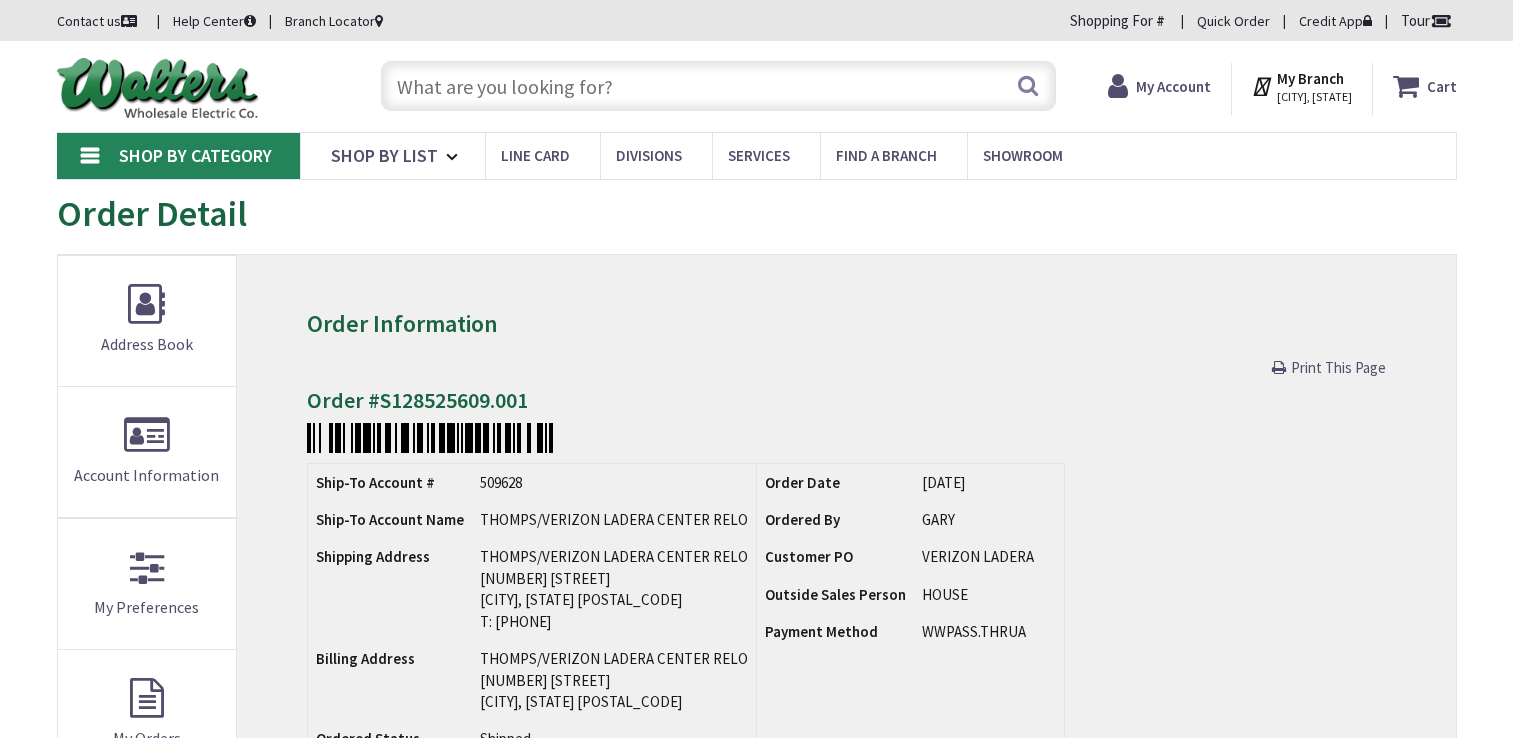 scroll, scrollTop: 0, scrollLeft: 0, axis: both 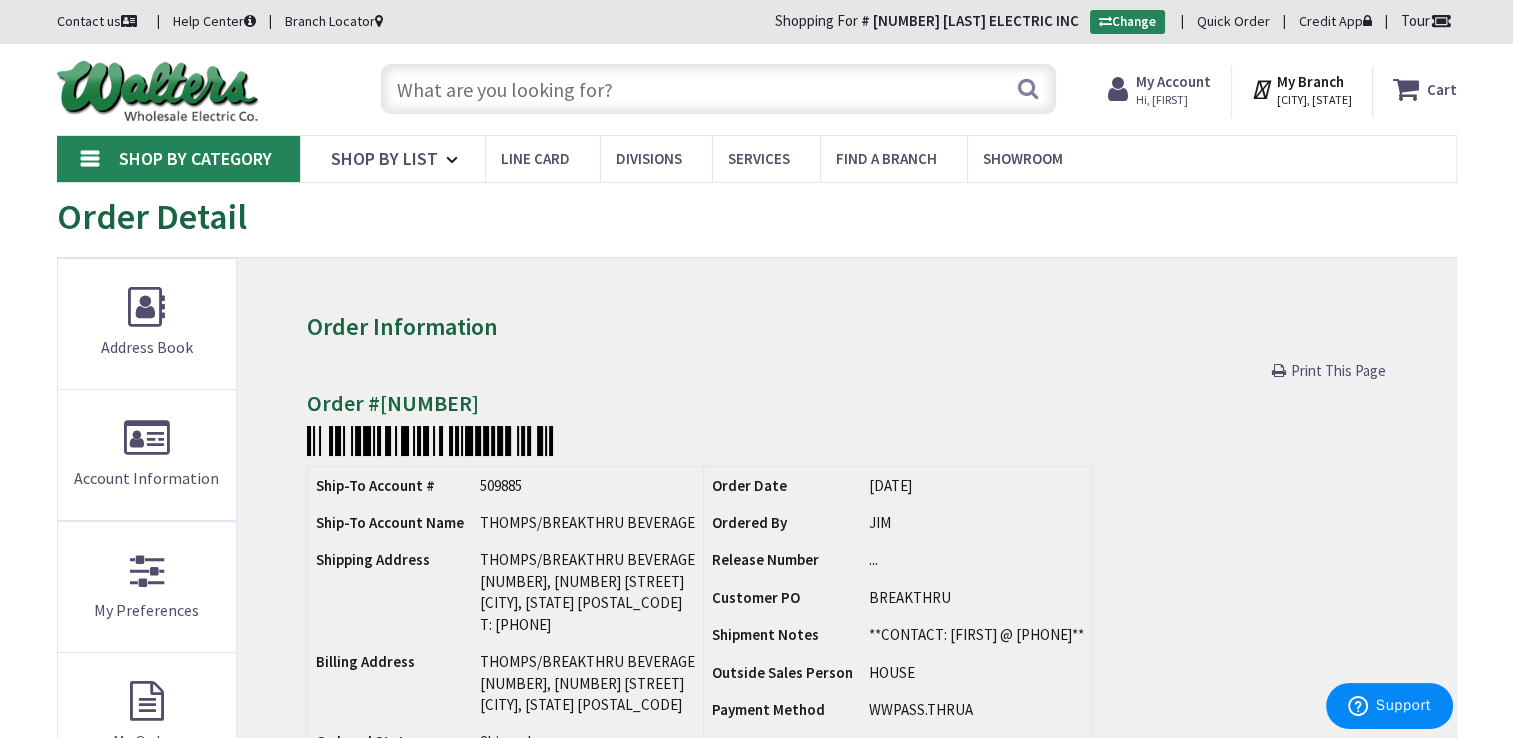 click at bounding box center (718, 89) 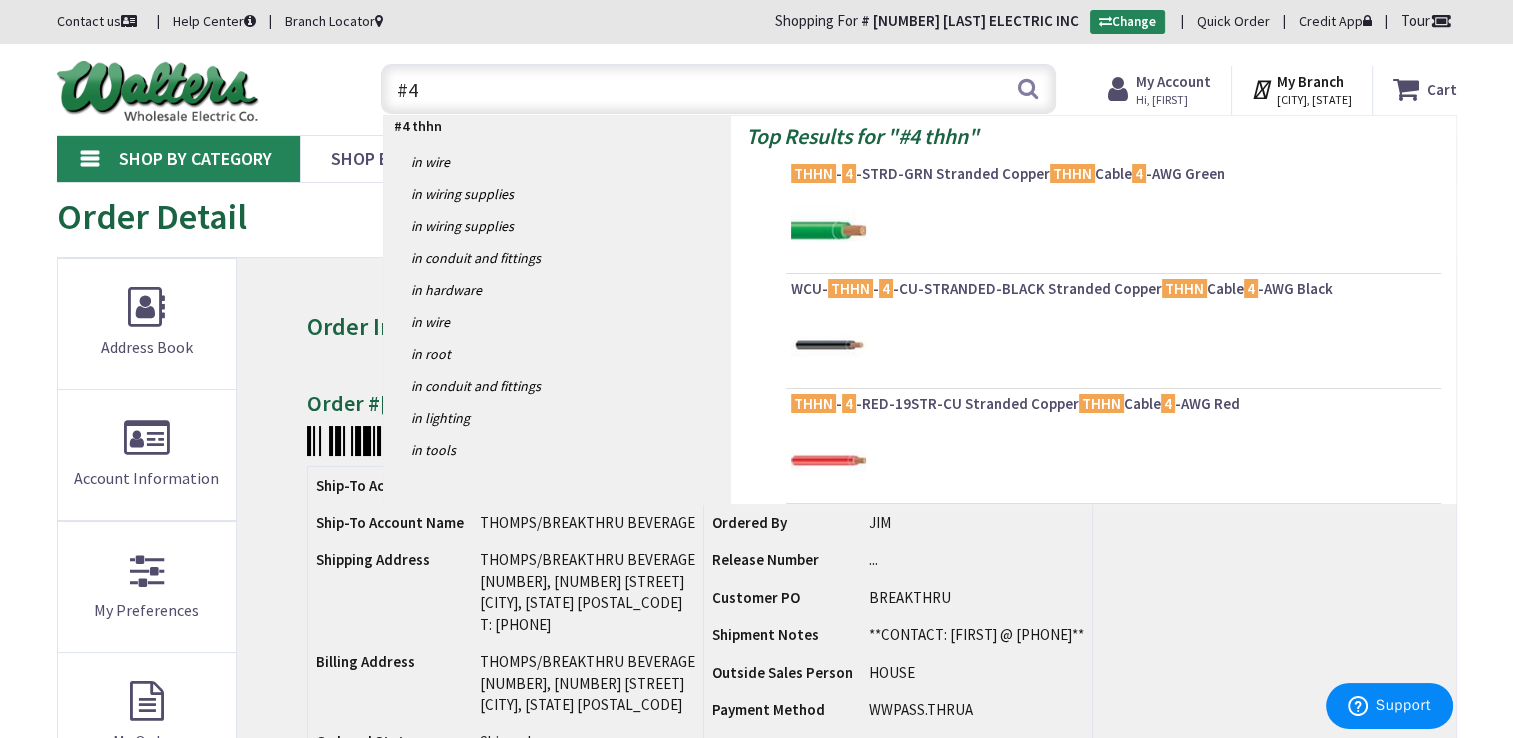 type on "#" 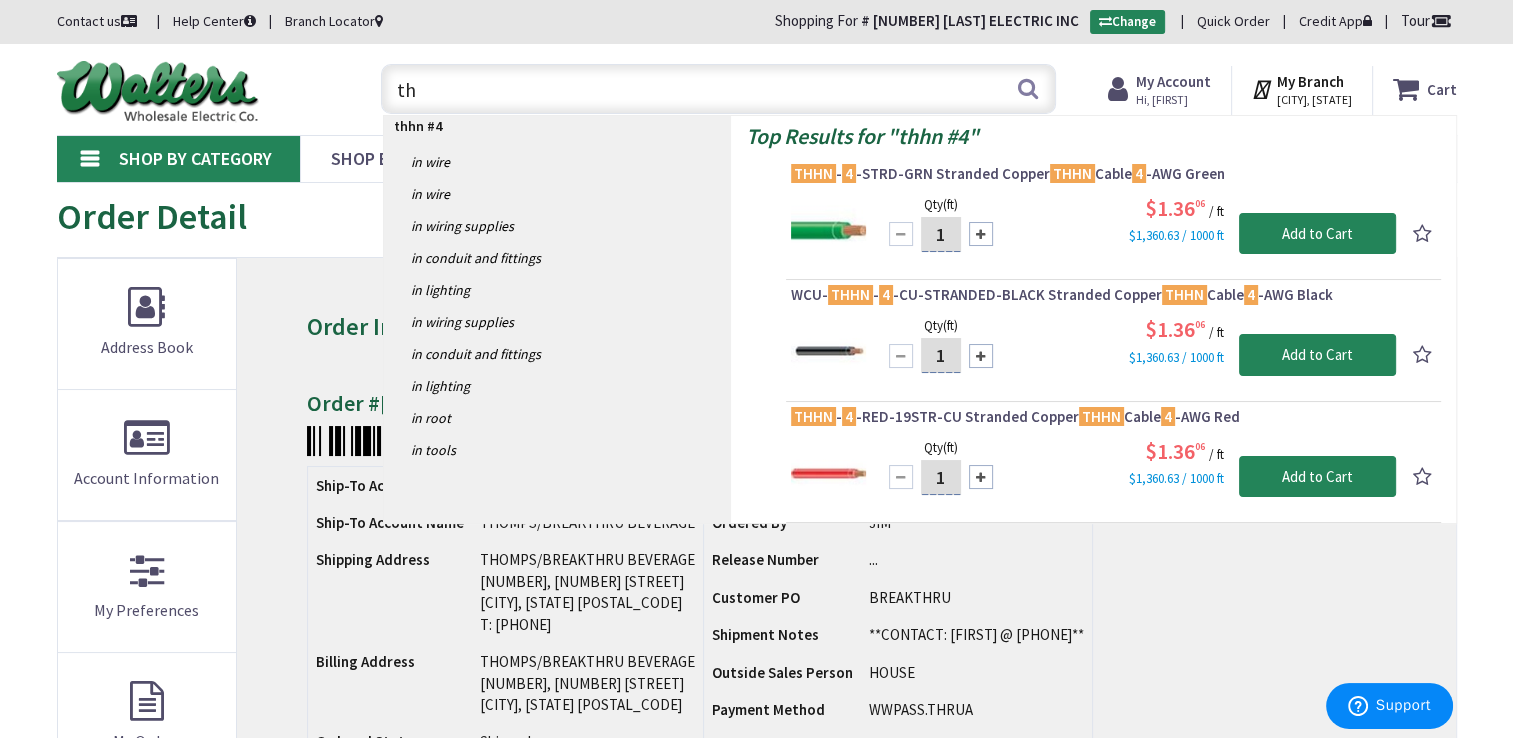 type on "t" 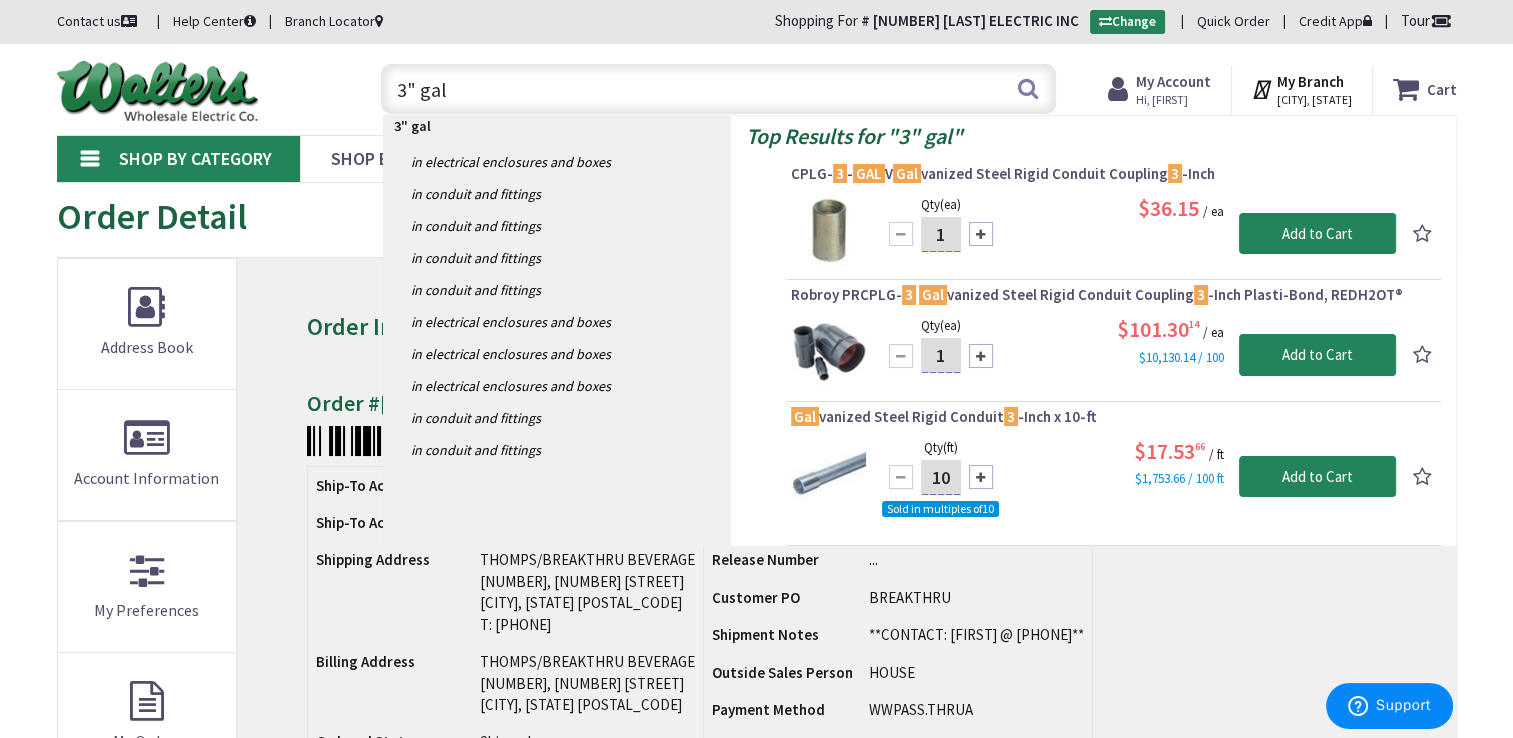 type on "3" gal" 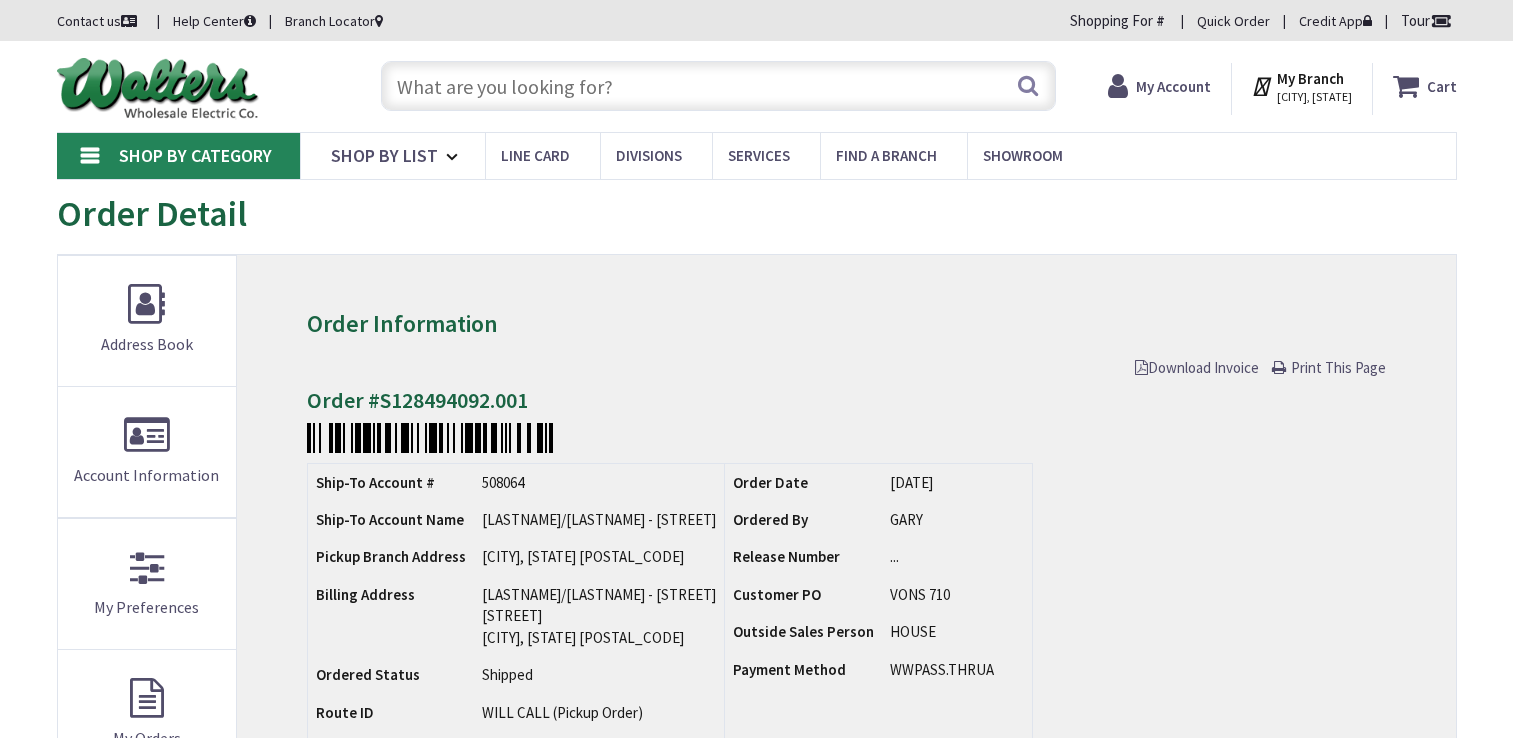 scroll, scrollTop: 88, scrollLeft: 0, axis: vertical 